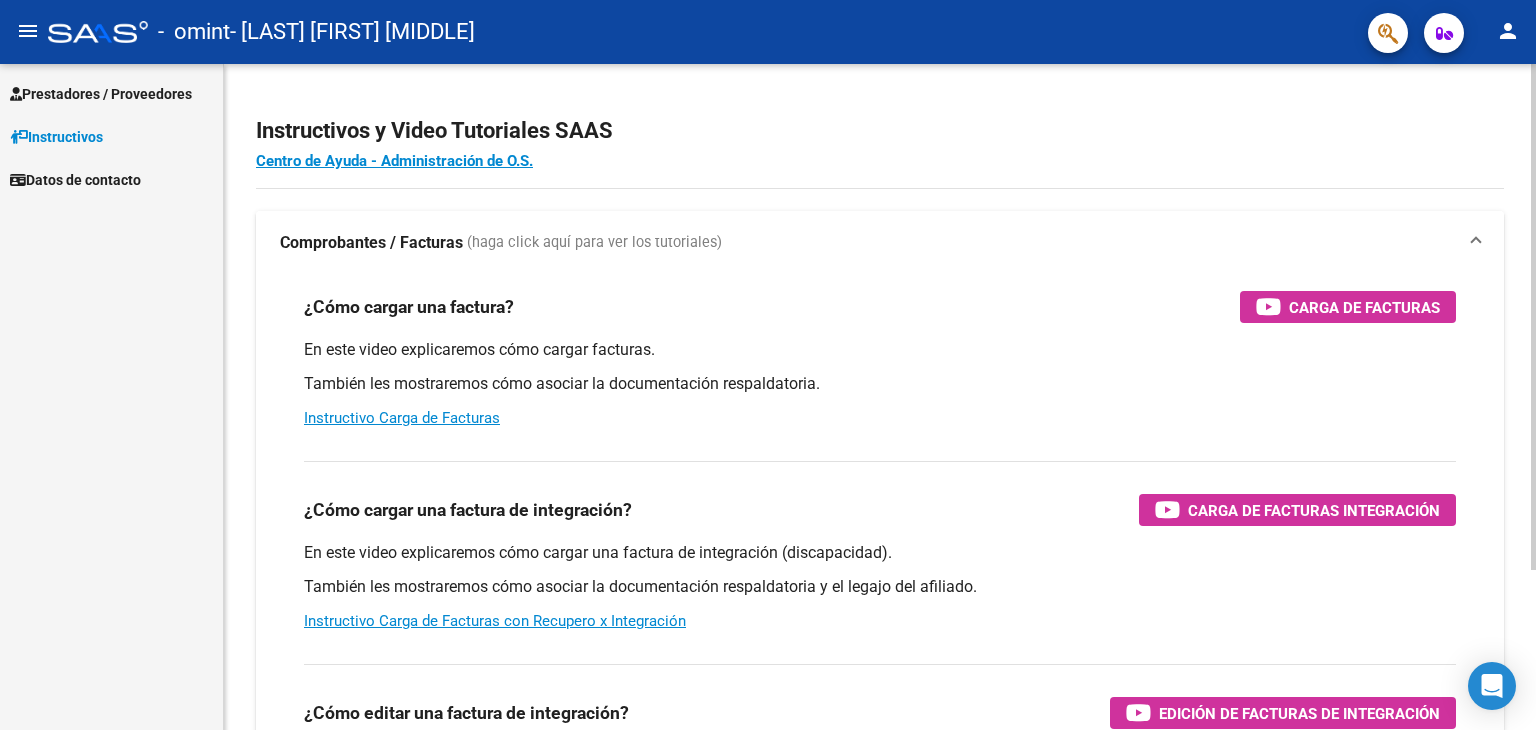 scroll, scrollTop: 0, scrollLeft: 0, axis: both 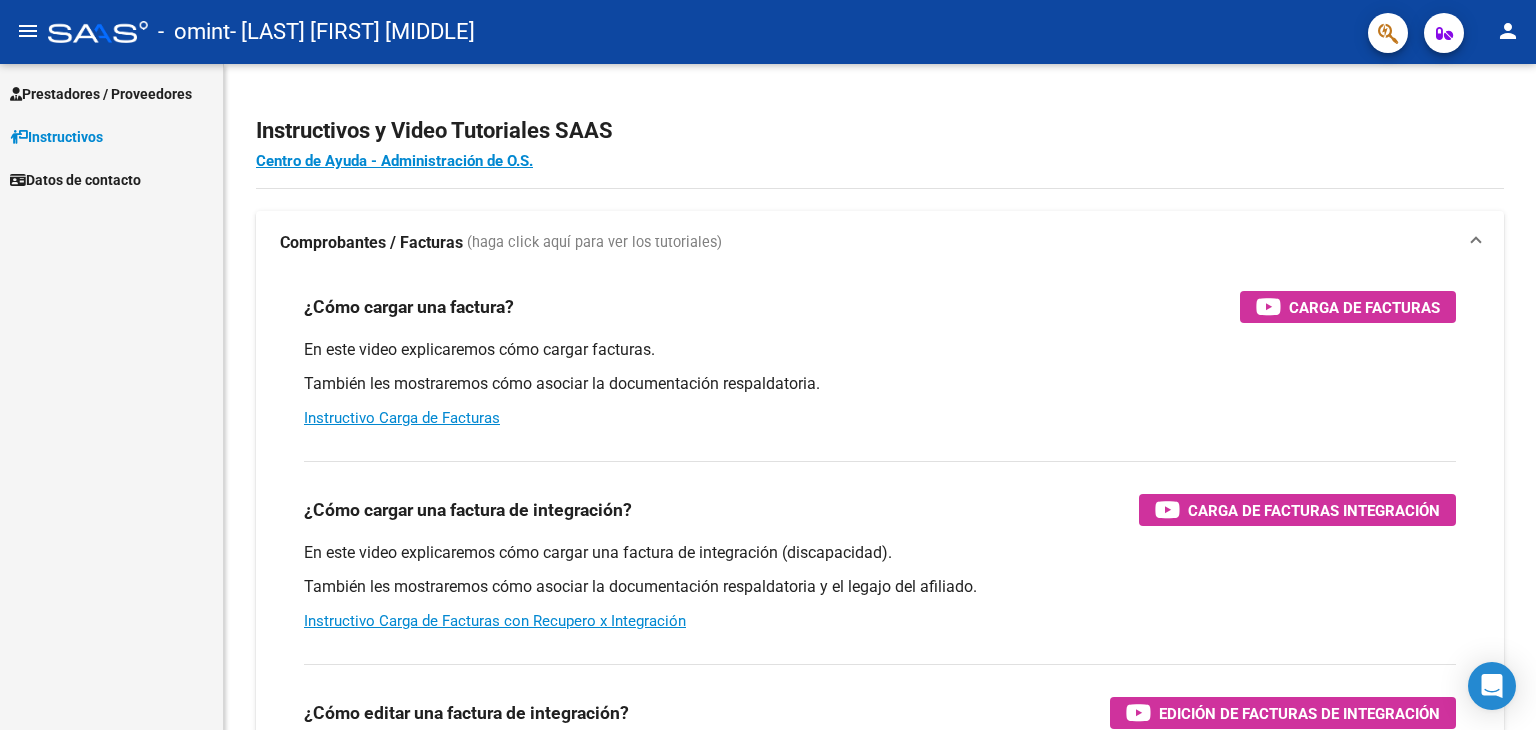click on "Prestadores / Proveedores" at bounding box center (101, 94) 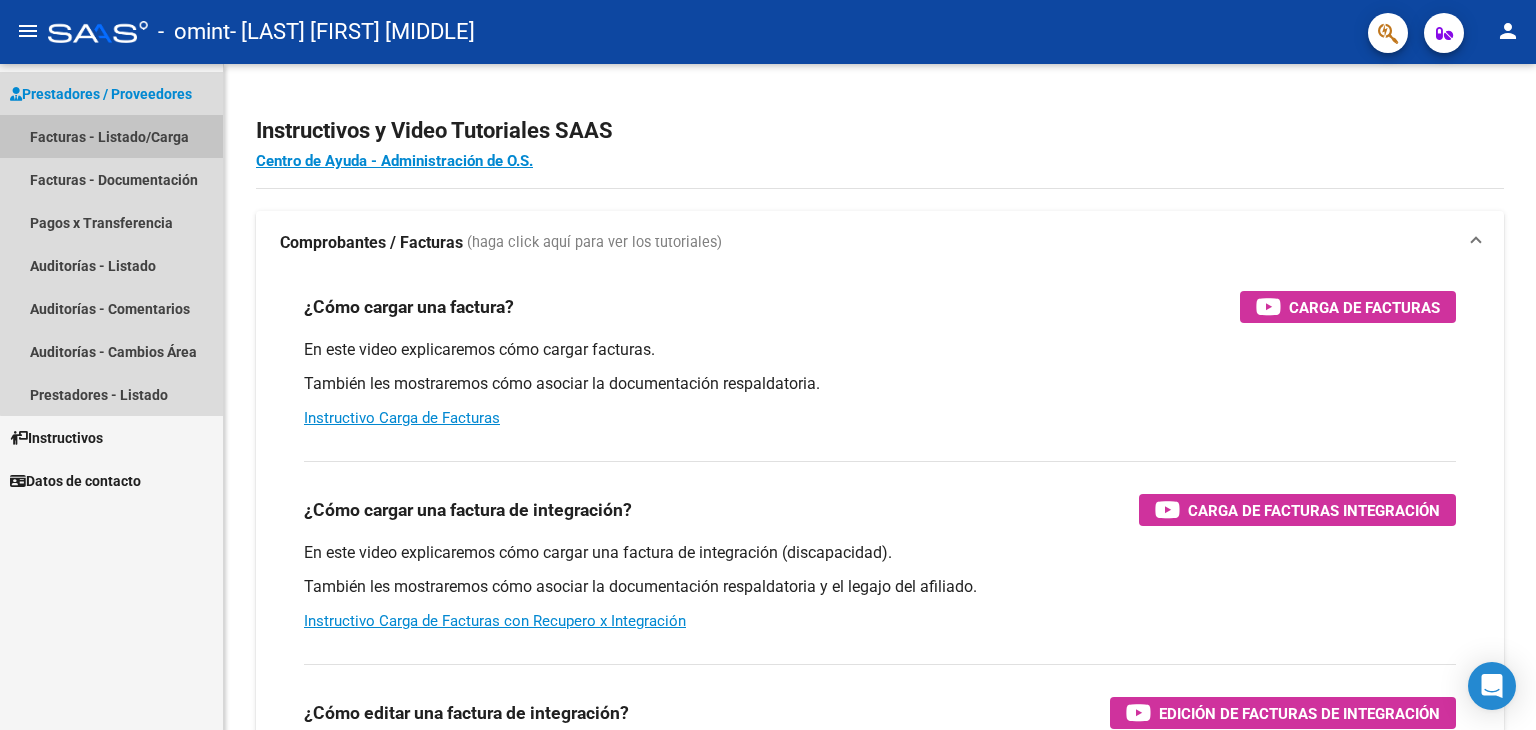 click on "Facturas - Listado/Carga" at bounding box center (111, 136) 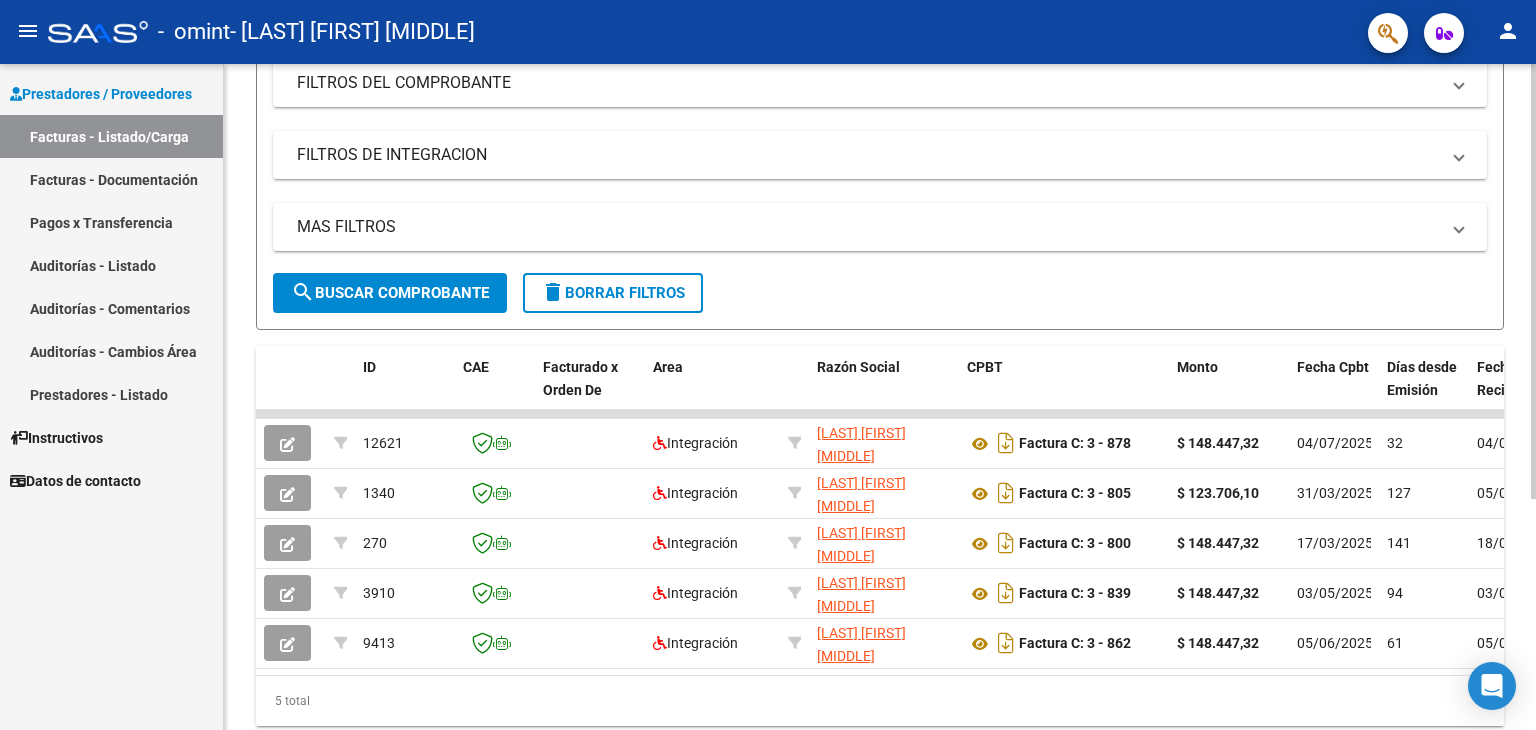 scroll, scrollTop: 300, scrollLeft: 0, axis: vertical 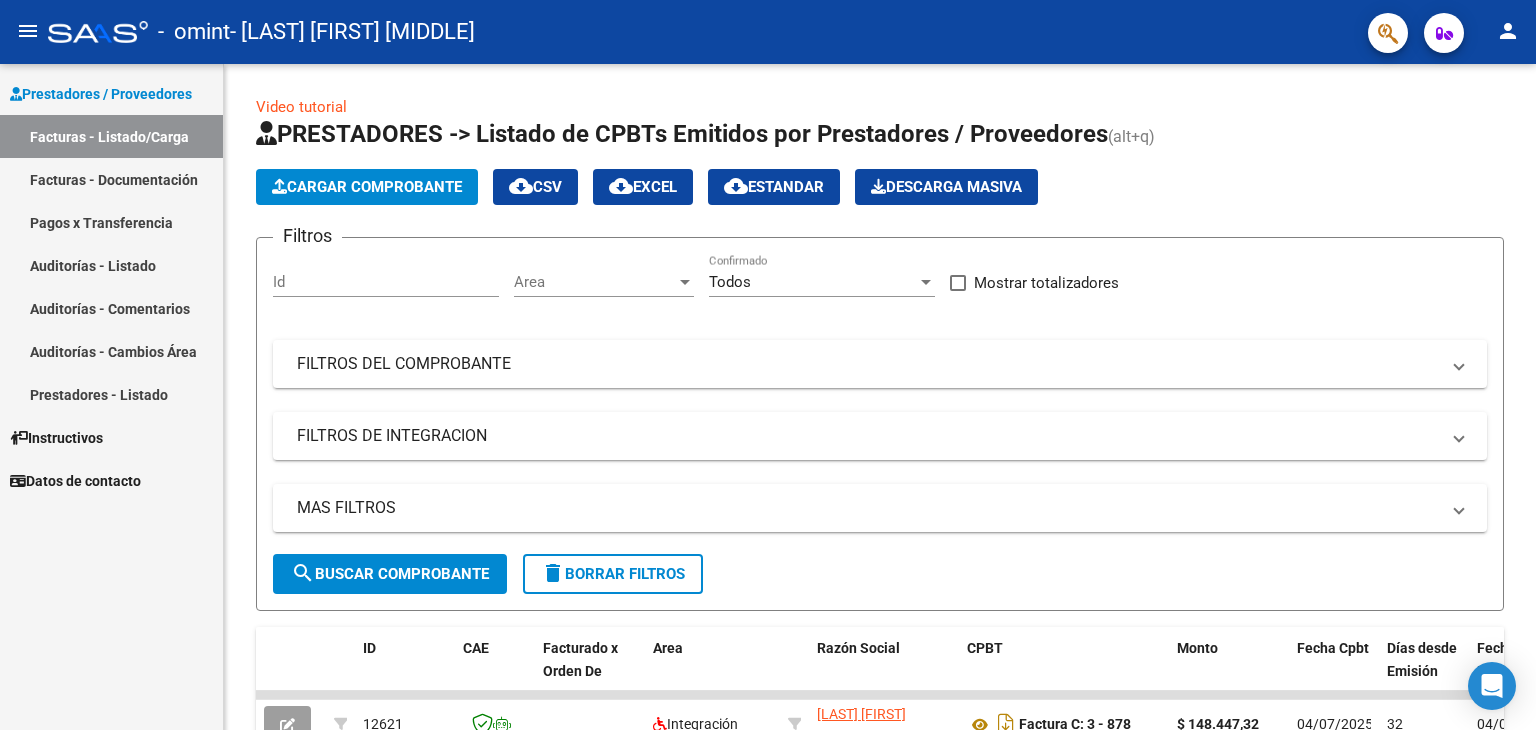 click on "Facturas - Documentación" at bounding box center (111, 179) 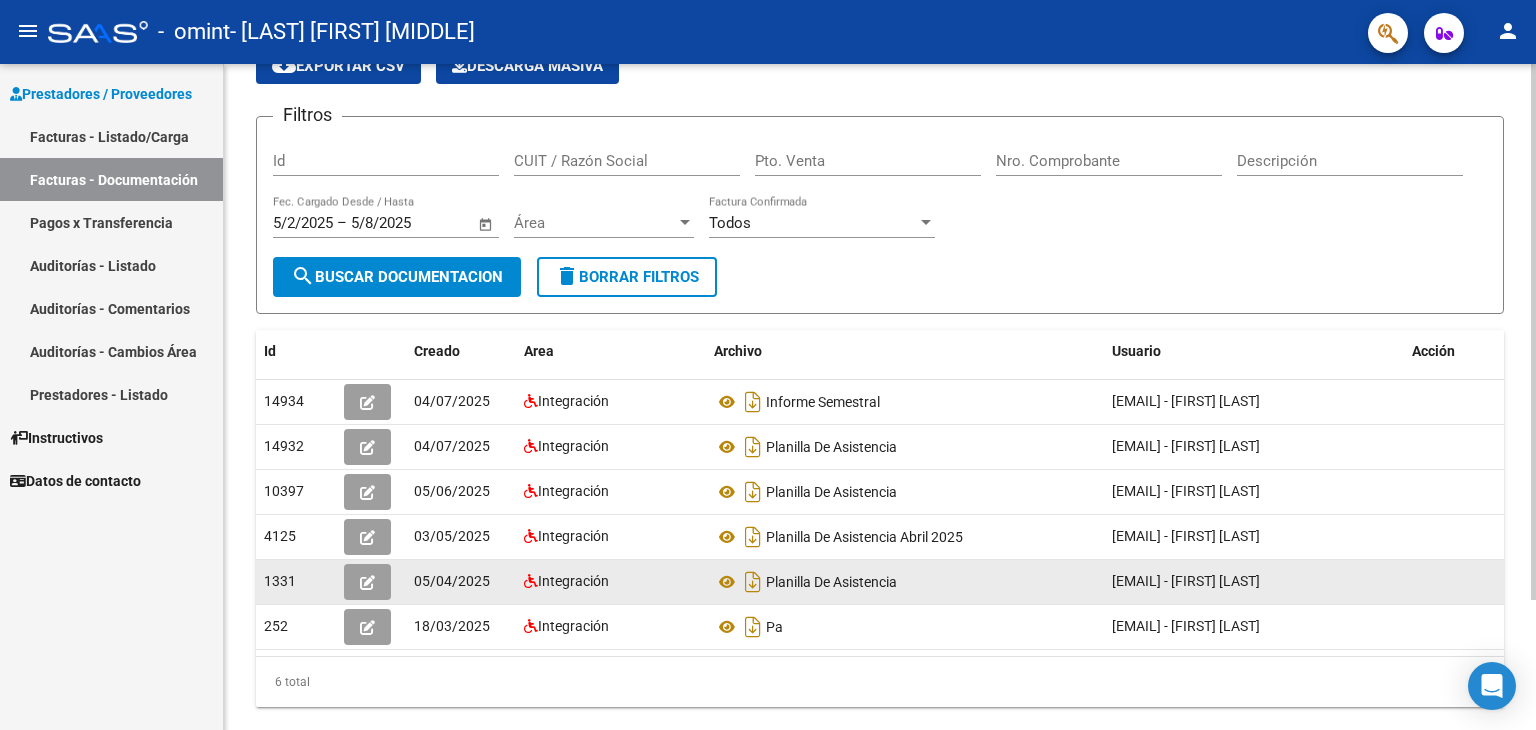 scroll, scrollTop: 162, scrollLeft: 0, axis: vertical 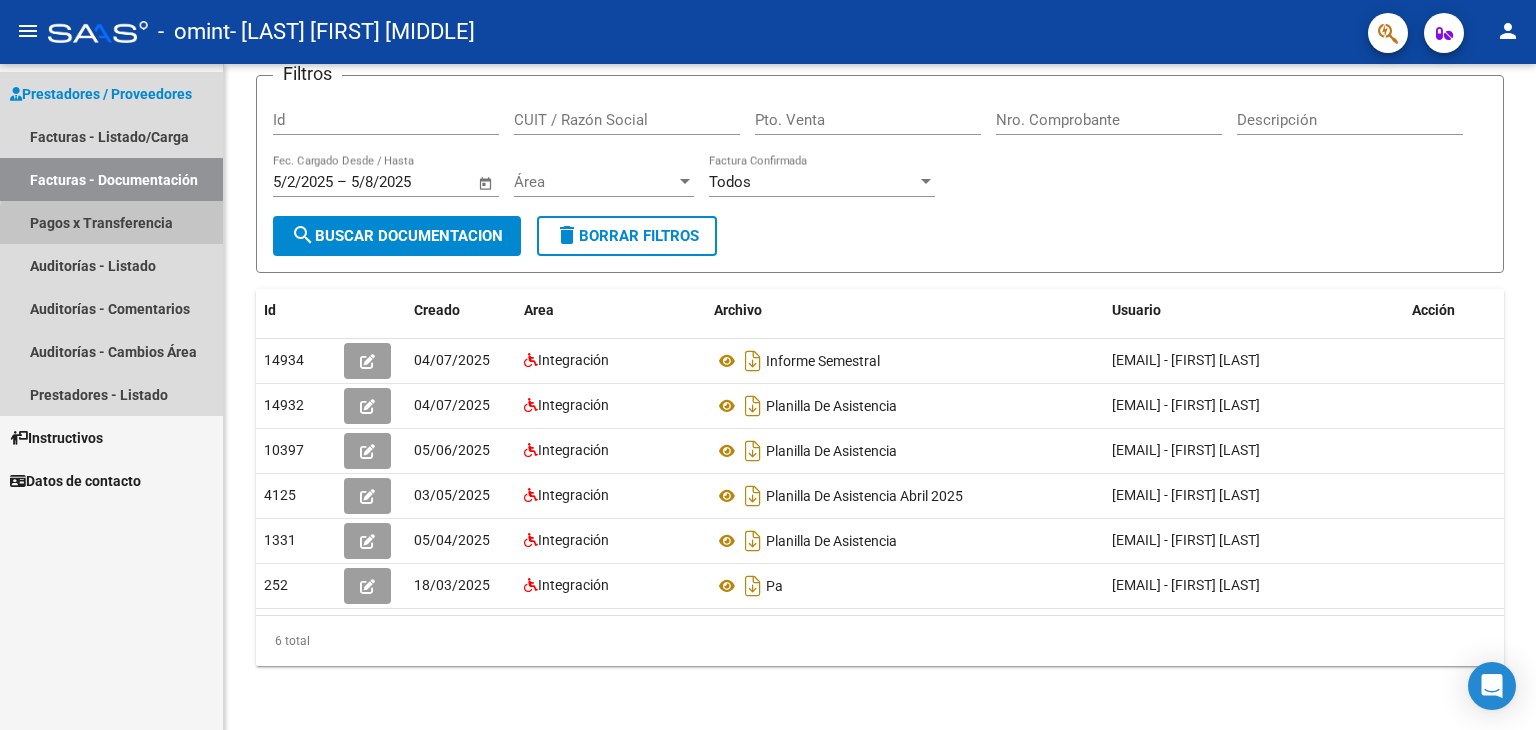 click on "Pagos x Transferencia" at bounding box center [111, 222] 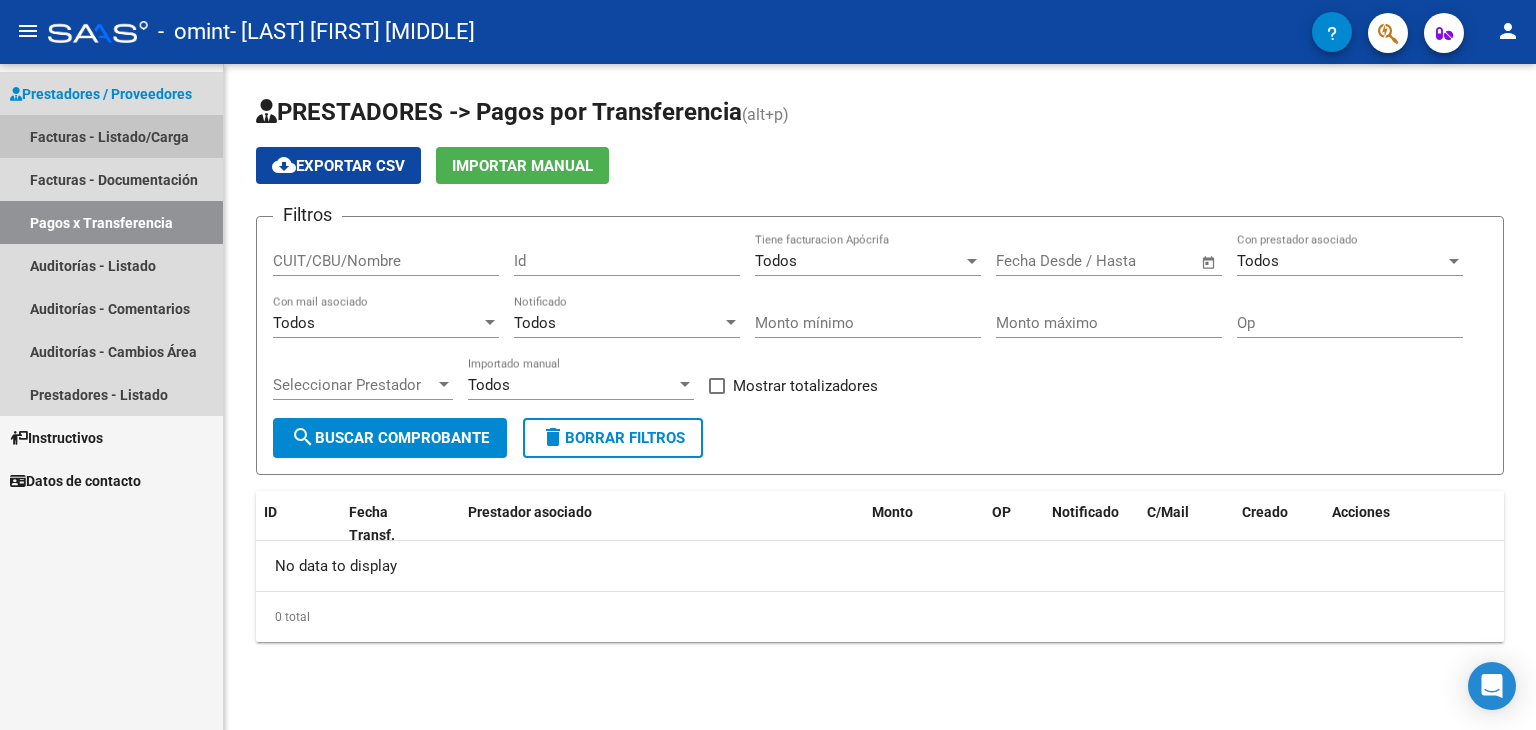 click on "Facturas - Listado/Carga" at bounding box center [111, 136] 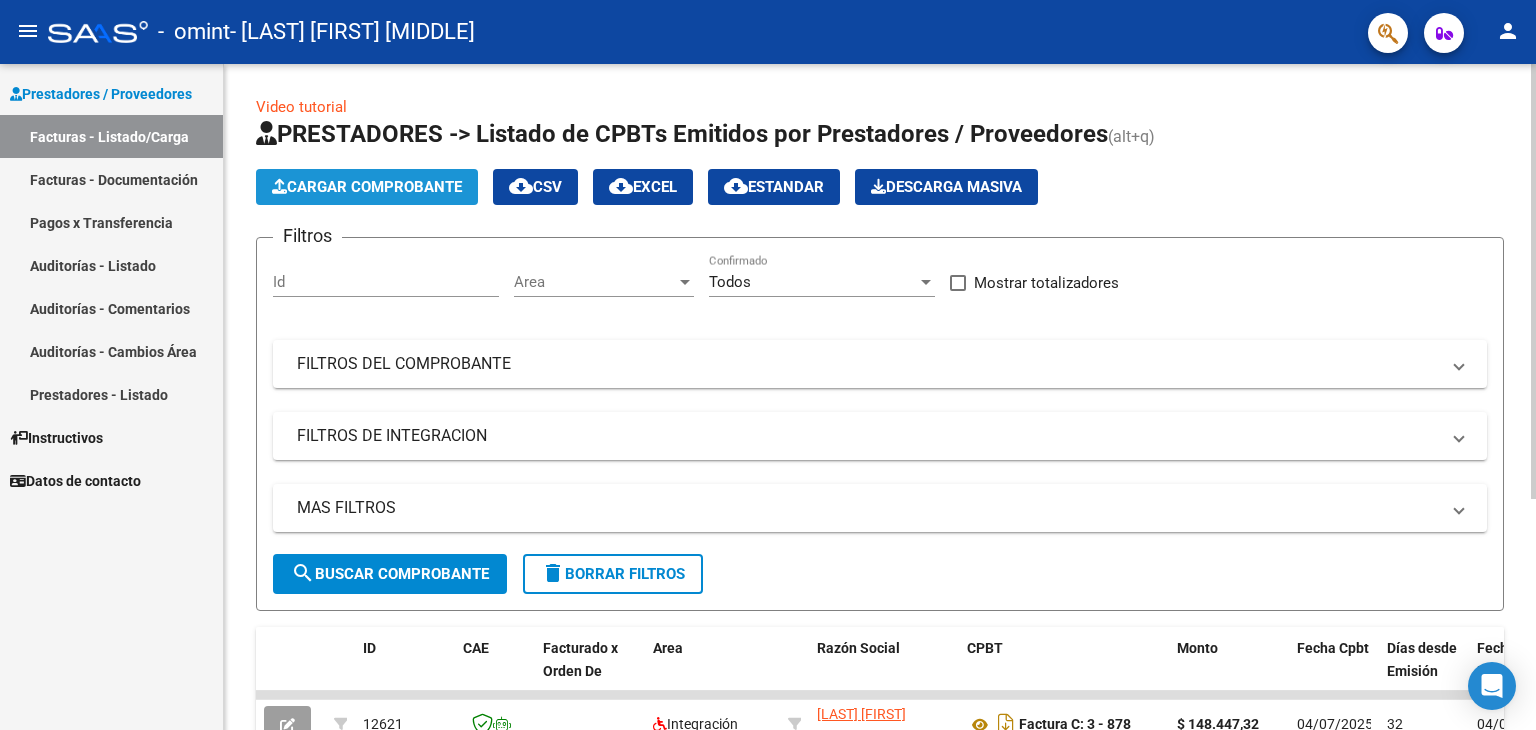 click on "Cargar Comprobante" 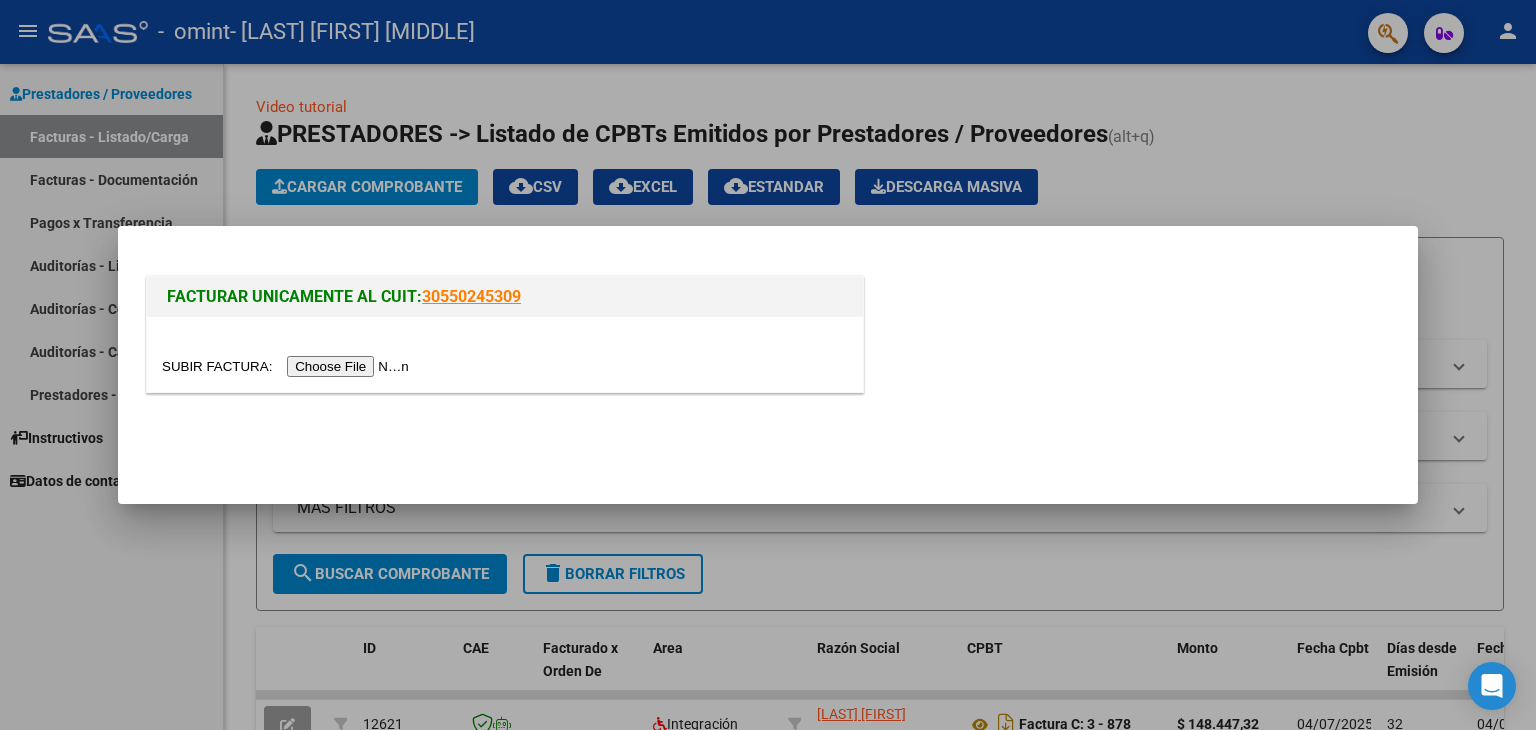 click at bounding box center (288, 366) 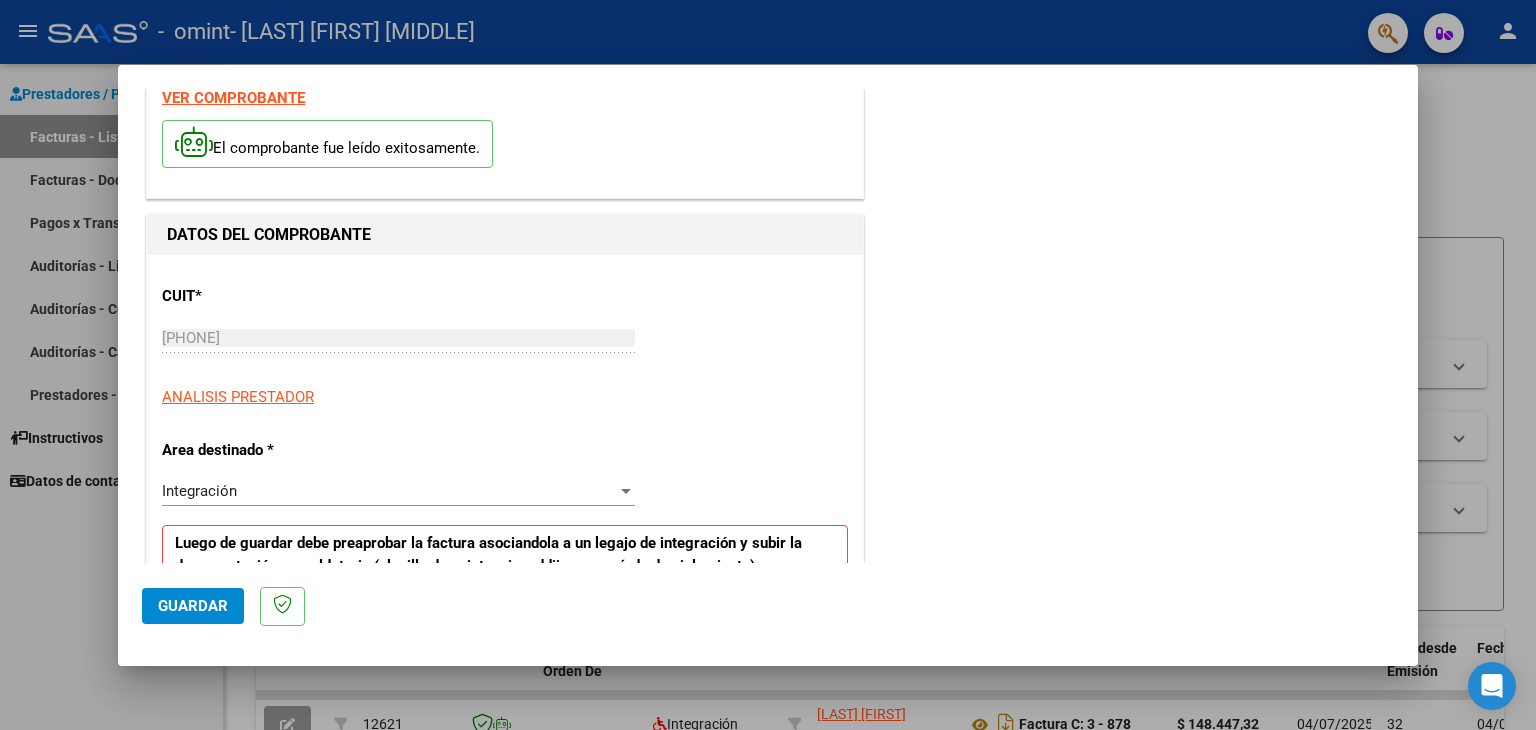 scroll, scrollTop: 400, scrollLeft: 0, axis: vertical 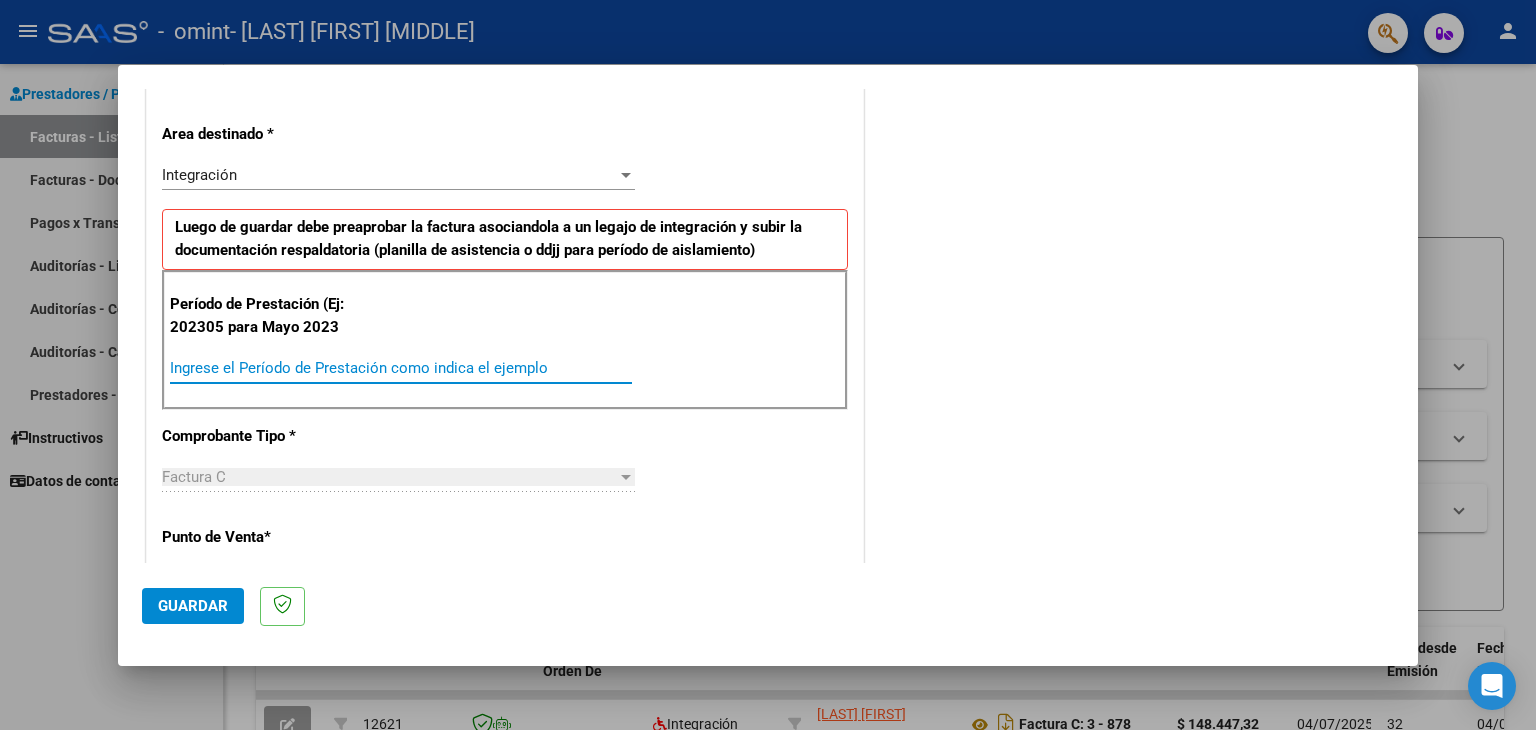 click on "Ingrese el Período de Prestación como indica el ejemplo" at bounding box center (401, 368) 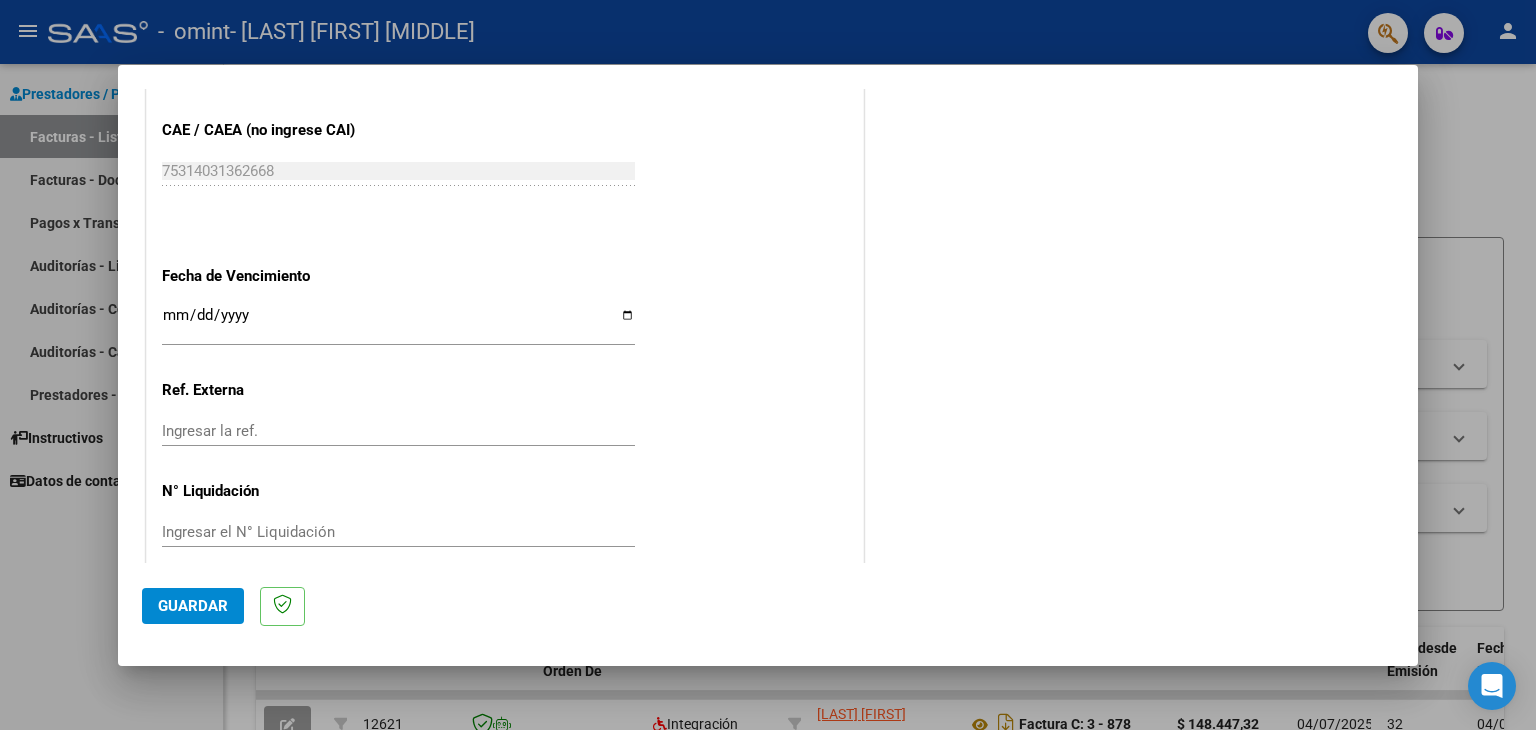 scroll, scrollTop: 1245, scrollLeft: 0, axis: vertical 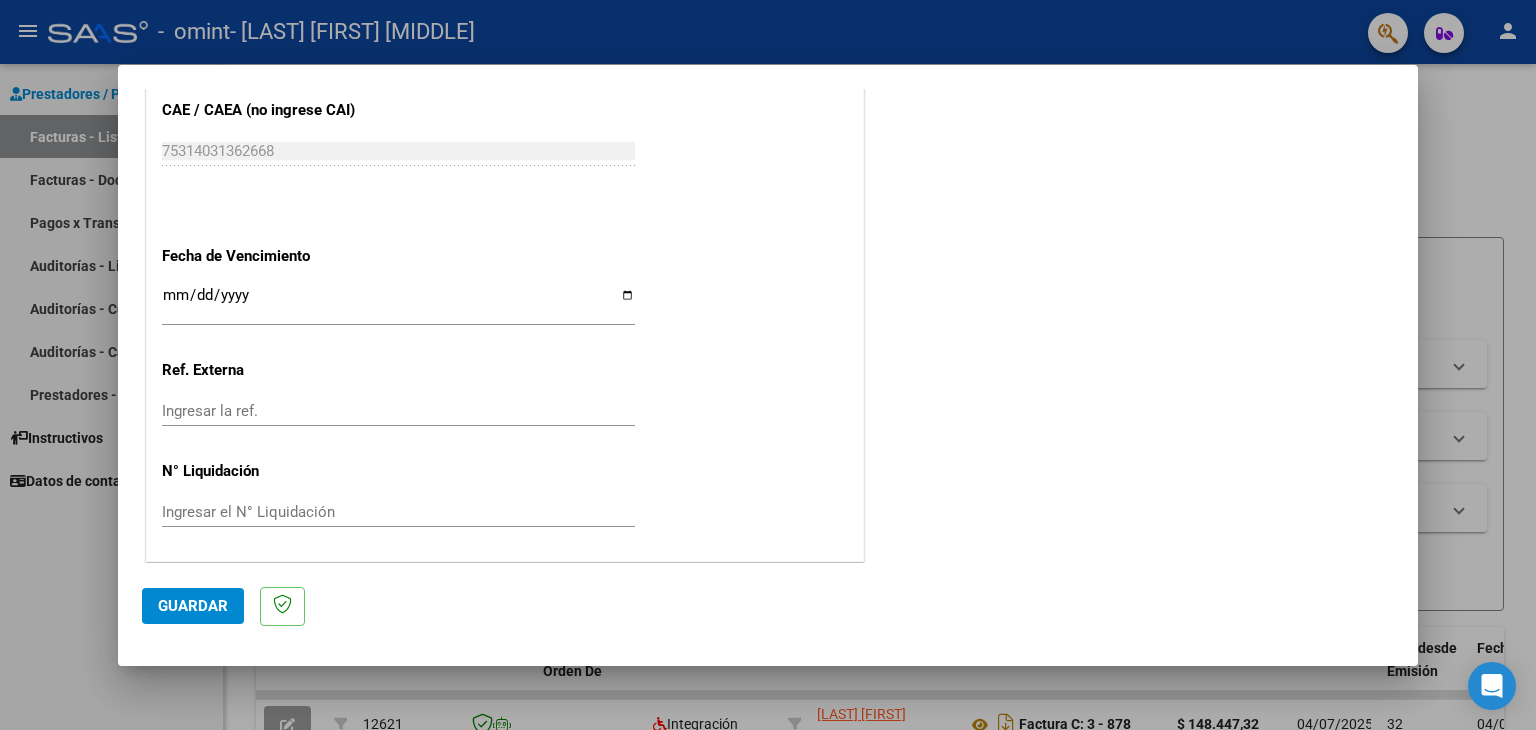 type on "202507" 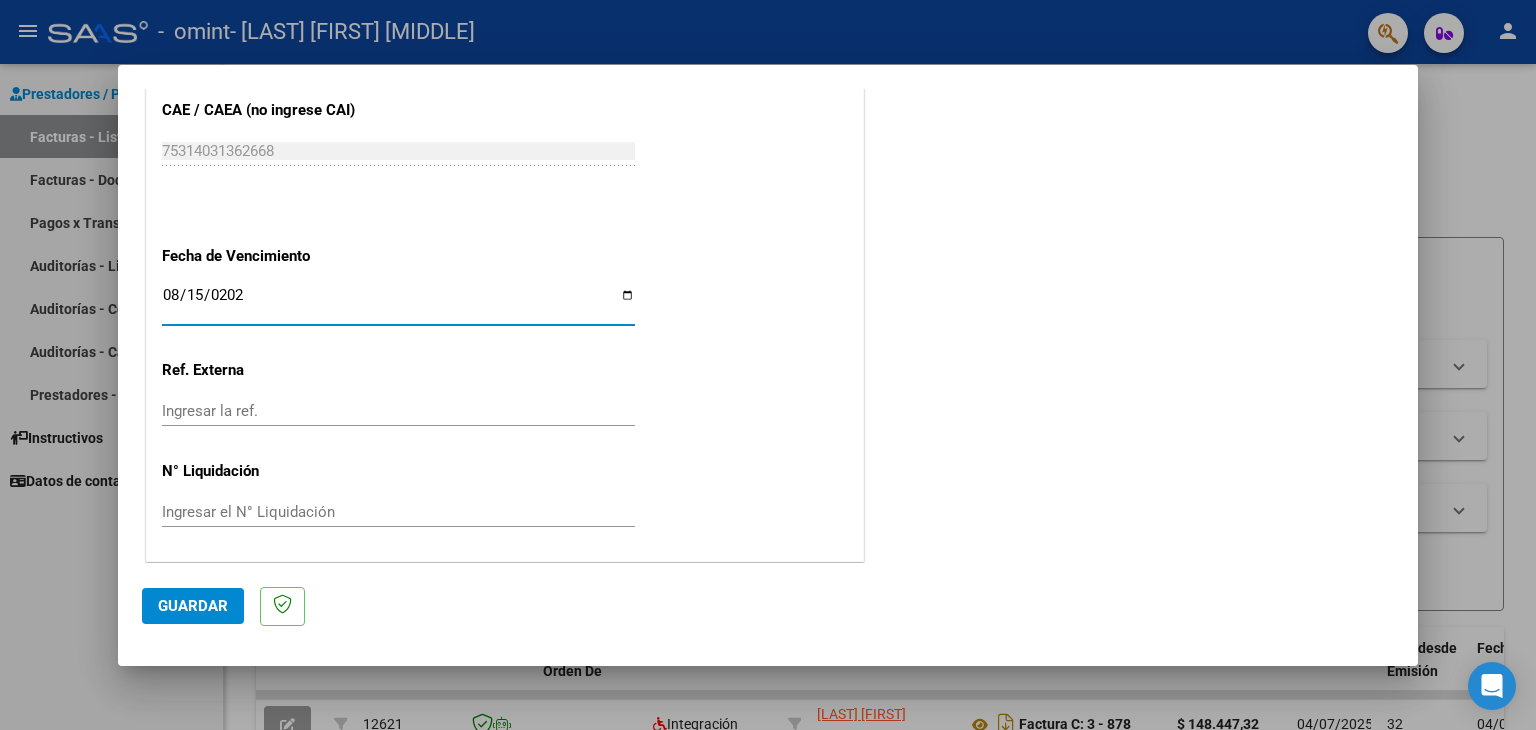 type on "2025-08-15" 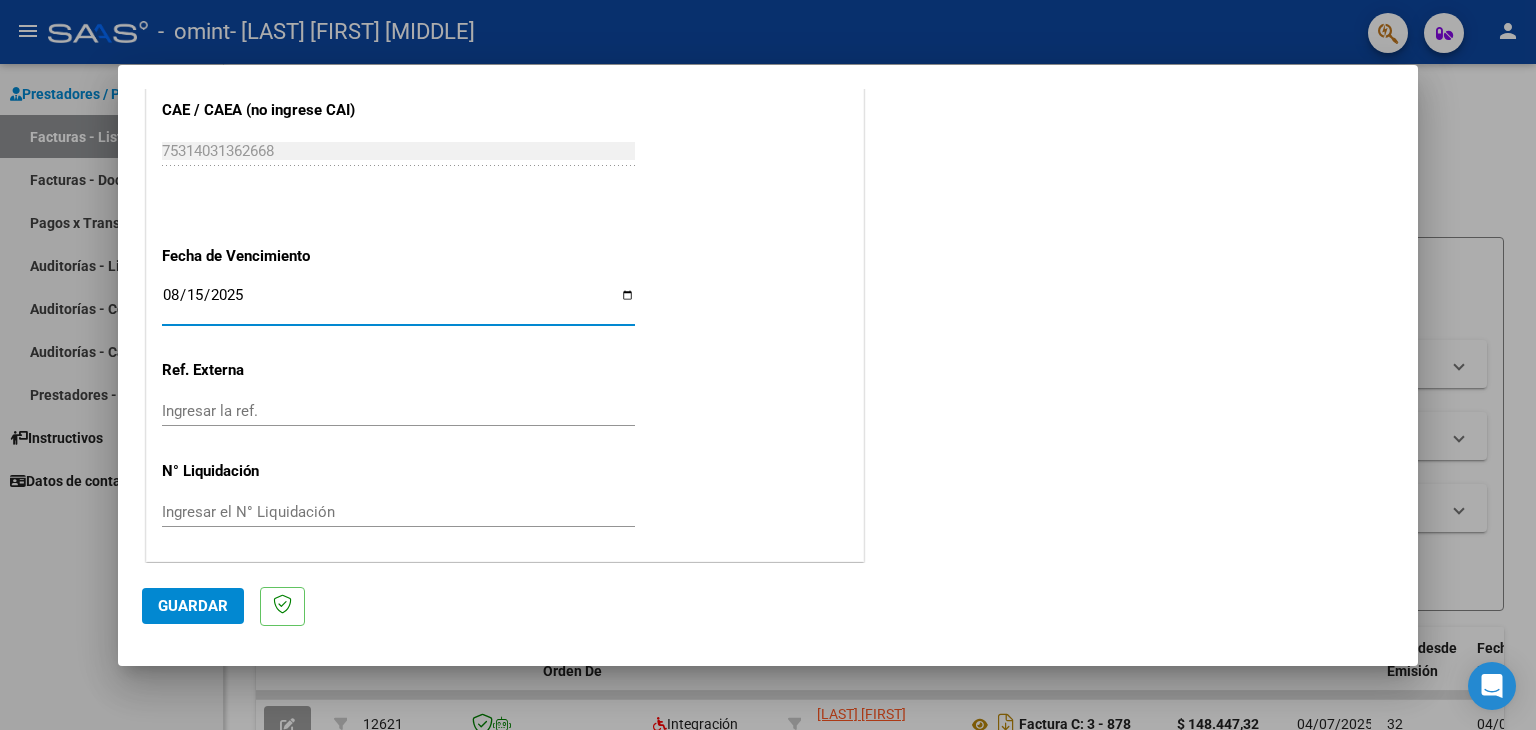 click on "CUIT  *   [PHONE] Ingresar CUIT  ANALISIS PRESTADOR  Area destinado * Integración Seleccionar Area Luego de guardar debe preaprobar la factura asociandola a un legajo de integración y subir la documentación respaldatoria ( planilla de asistencia o ddjj para período de aislamiento)  Período de Prestación (Ej: 202305 para Mayo 2023    202507 Ingrese el Período de Prestación como indica el ejemplo   Comprobante Tipo * Factura C Seleccionar Tipo Punto de Venta  *   3 Ingresar el Nro.  Número  *   903 Ingresar el Nro.  Monto  *   $ 148.447,32 Ingresar el monto  Fecha del Cpbt.  *   2025-08-05 Ingresar la fecha  CAE / CAEA (no ingrese CAI)    75314031362668 Ingresar el CAE o CAEA (no ingrese CAI)  Fecha de Vencimiento    2025-08-15 Ingresar la fecha  Ref. Externa    Ingresar la ref.  N° Liquidación    Ingresar el N° Liquidación" at bounding box center [505, -173] 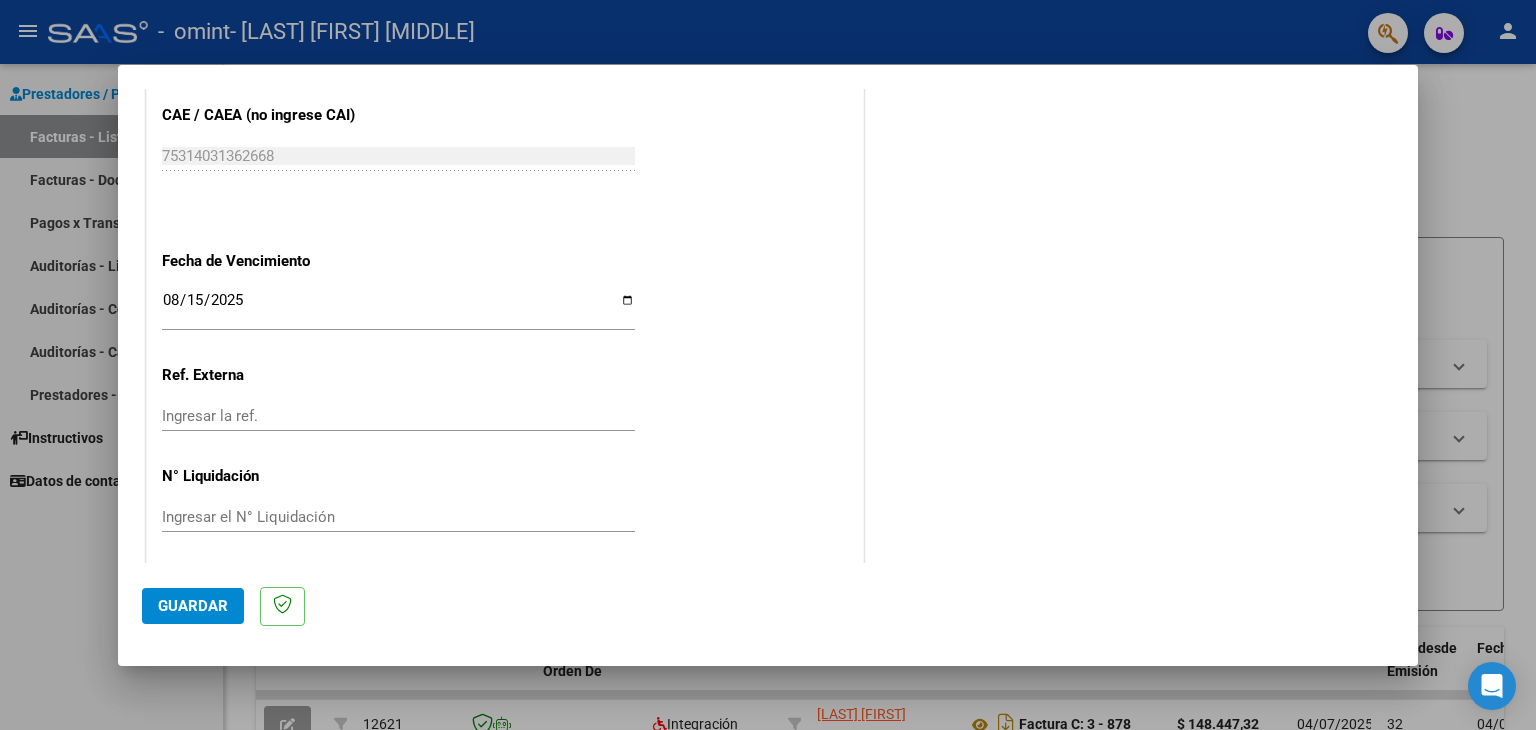 scroll, scrollTop: 1245, scrollLeft: 0, axis: vertical 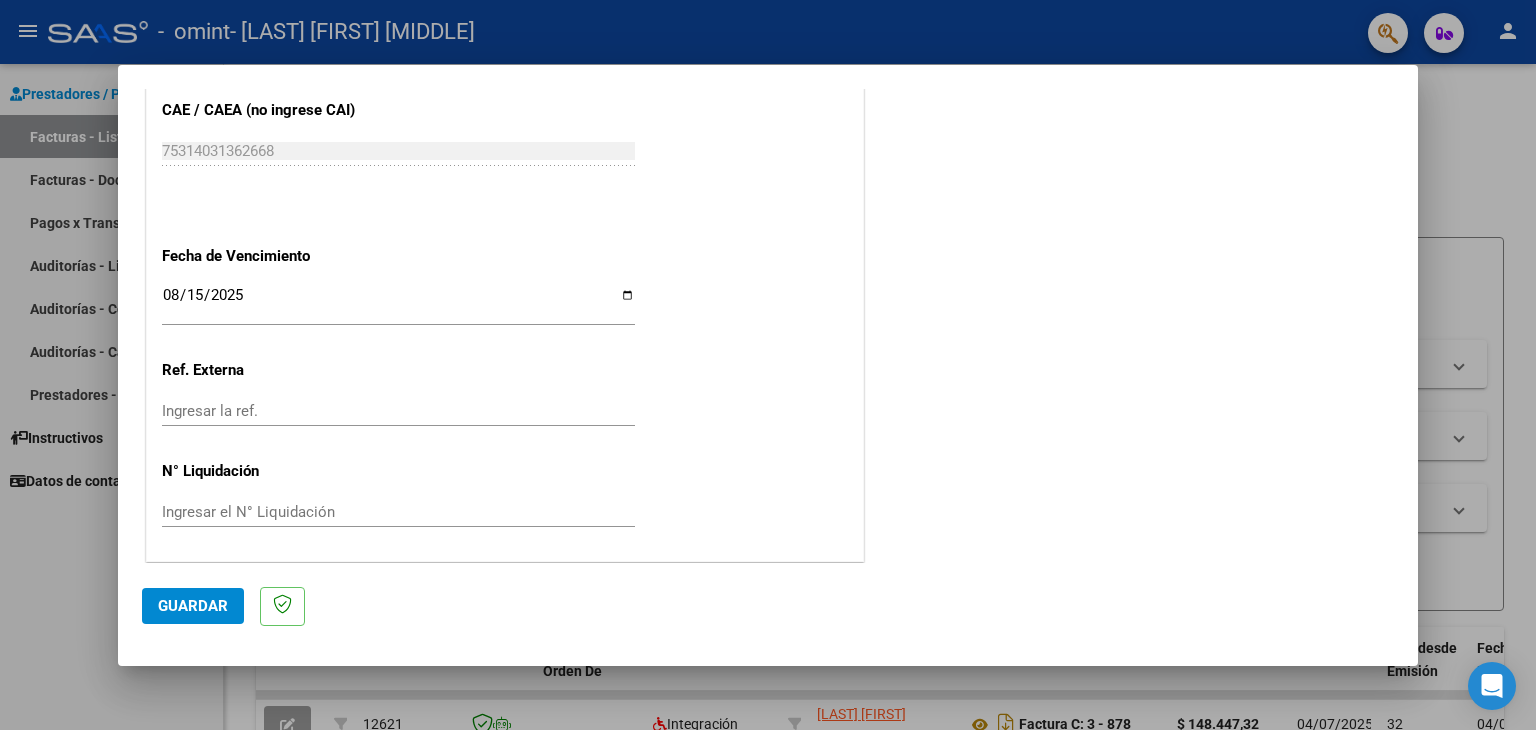 click on "Guardar" 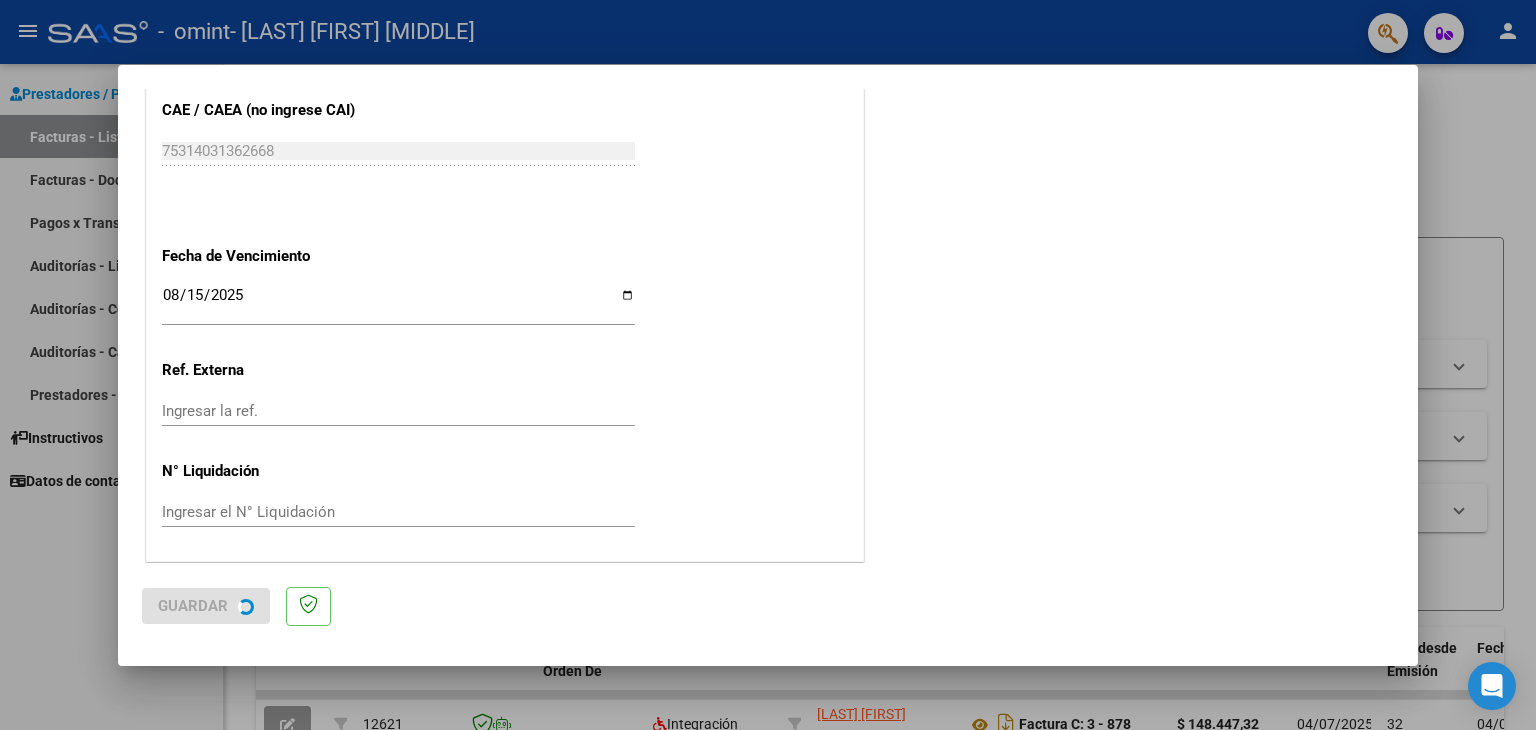 scroll, scrollTop: 0, scrollLeft: 0, axis: both 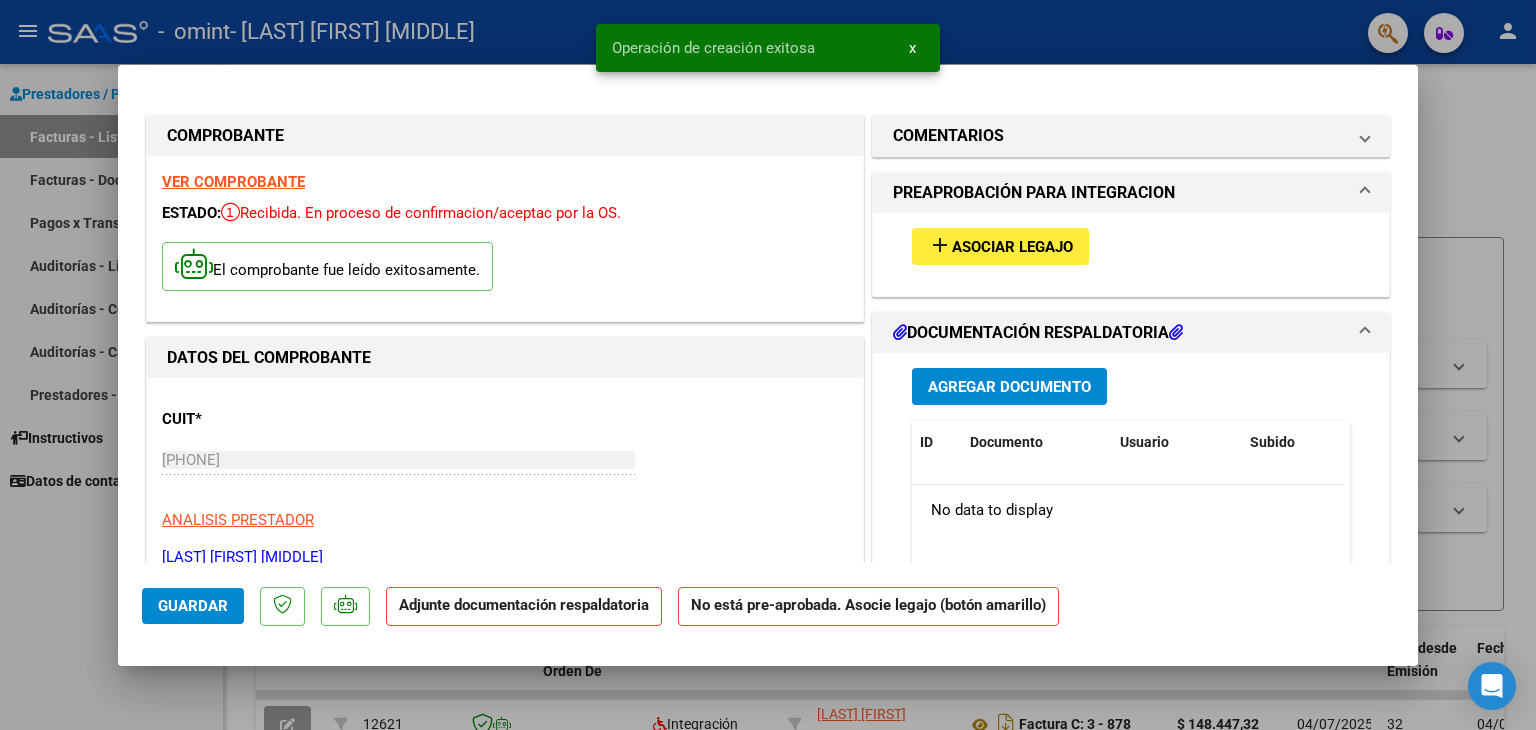 click on "add Asociar Legajo" at bounding box center [1000, 246] 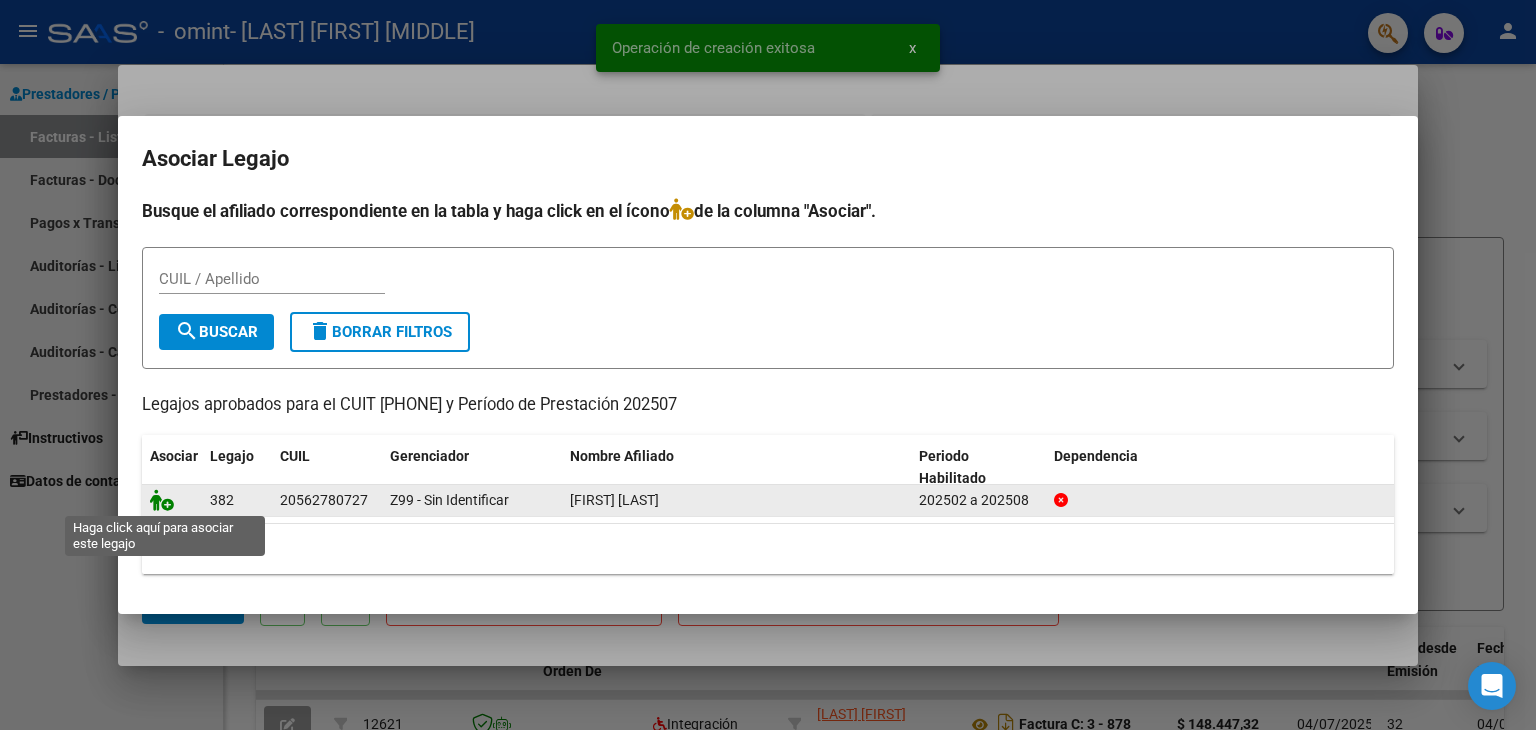 click 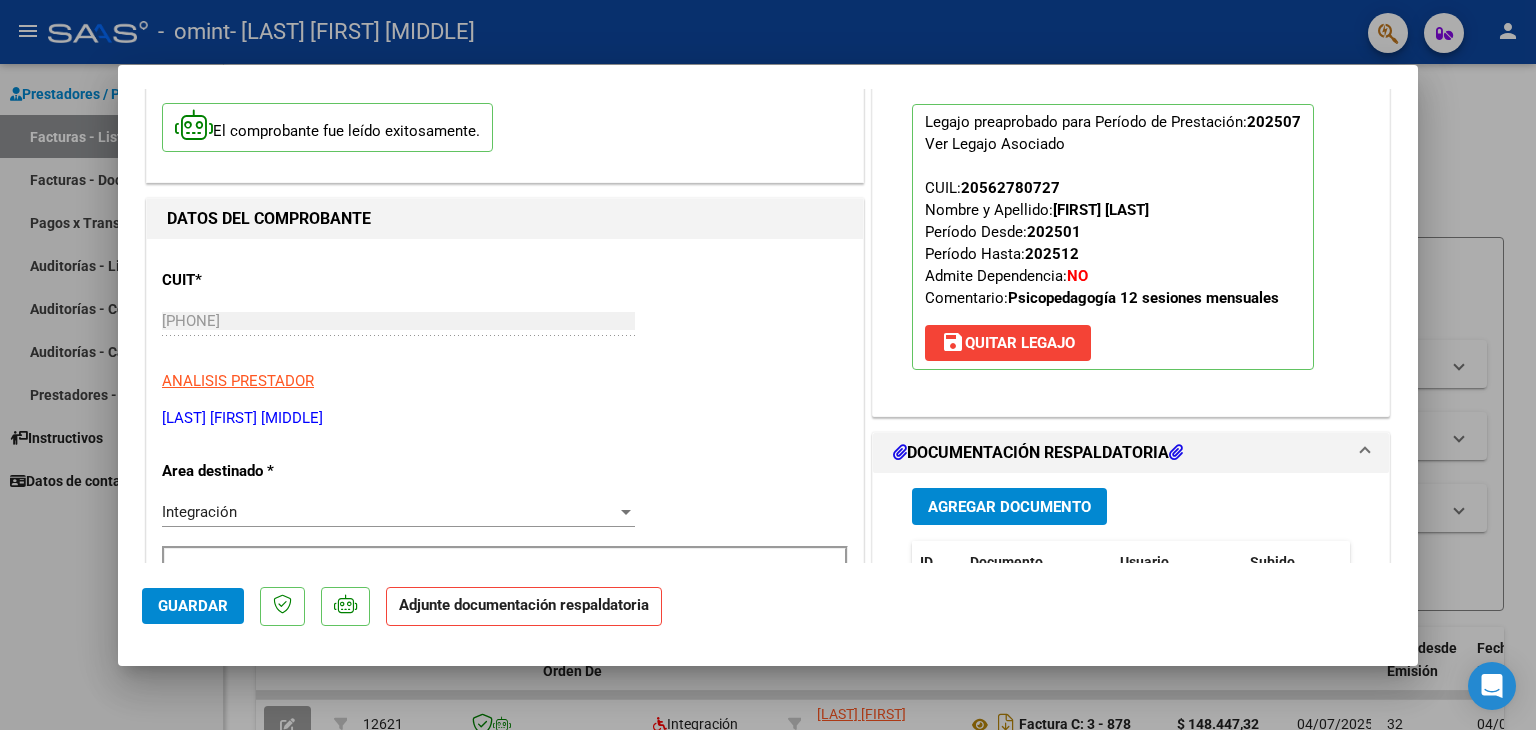 scroll, scrollTop: 400, scrollLeft: 0, axis: vertical 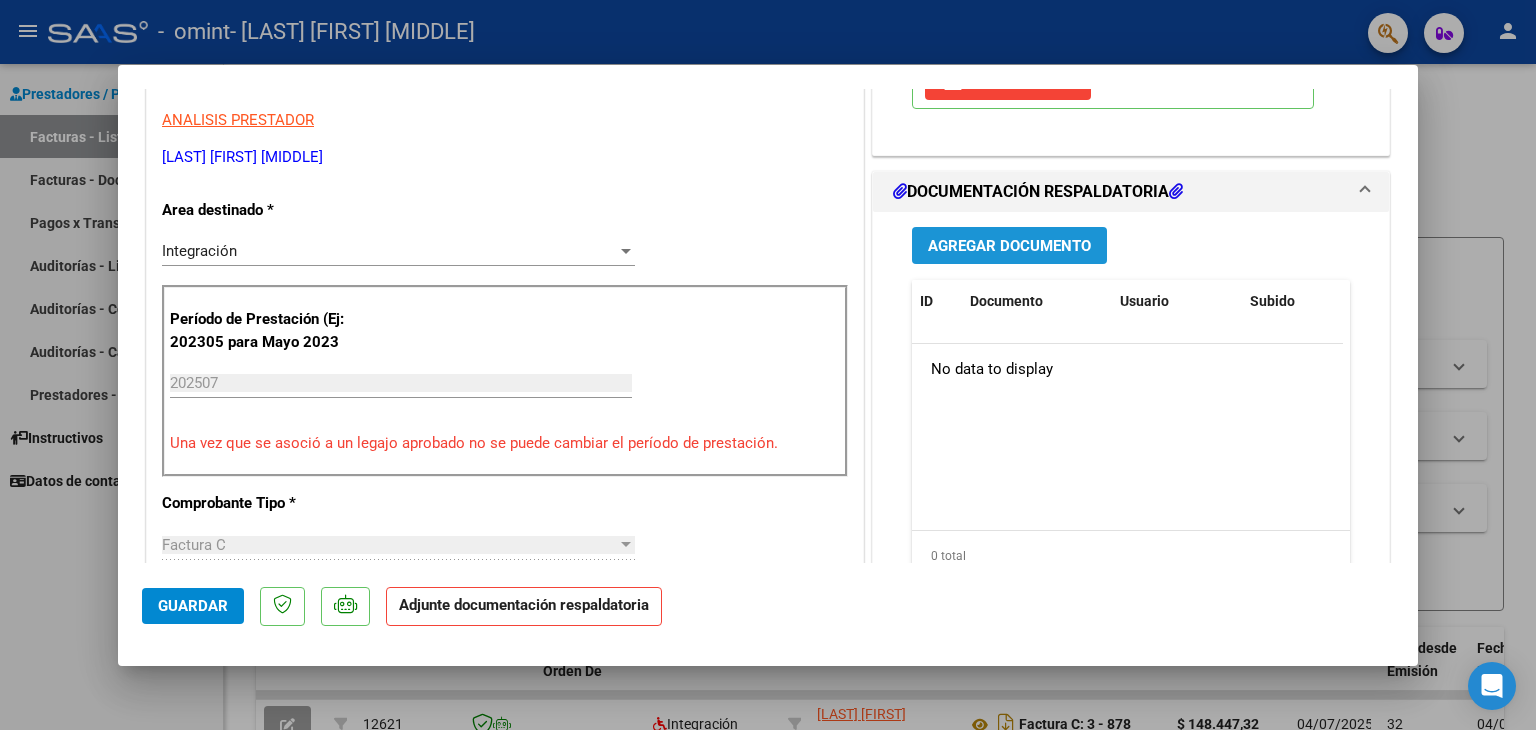 click on "Agregar Documento" at bounding box center (1009, 246) 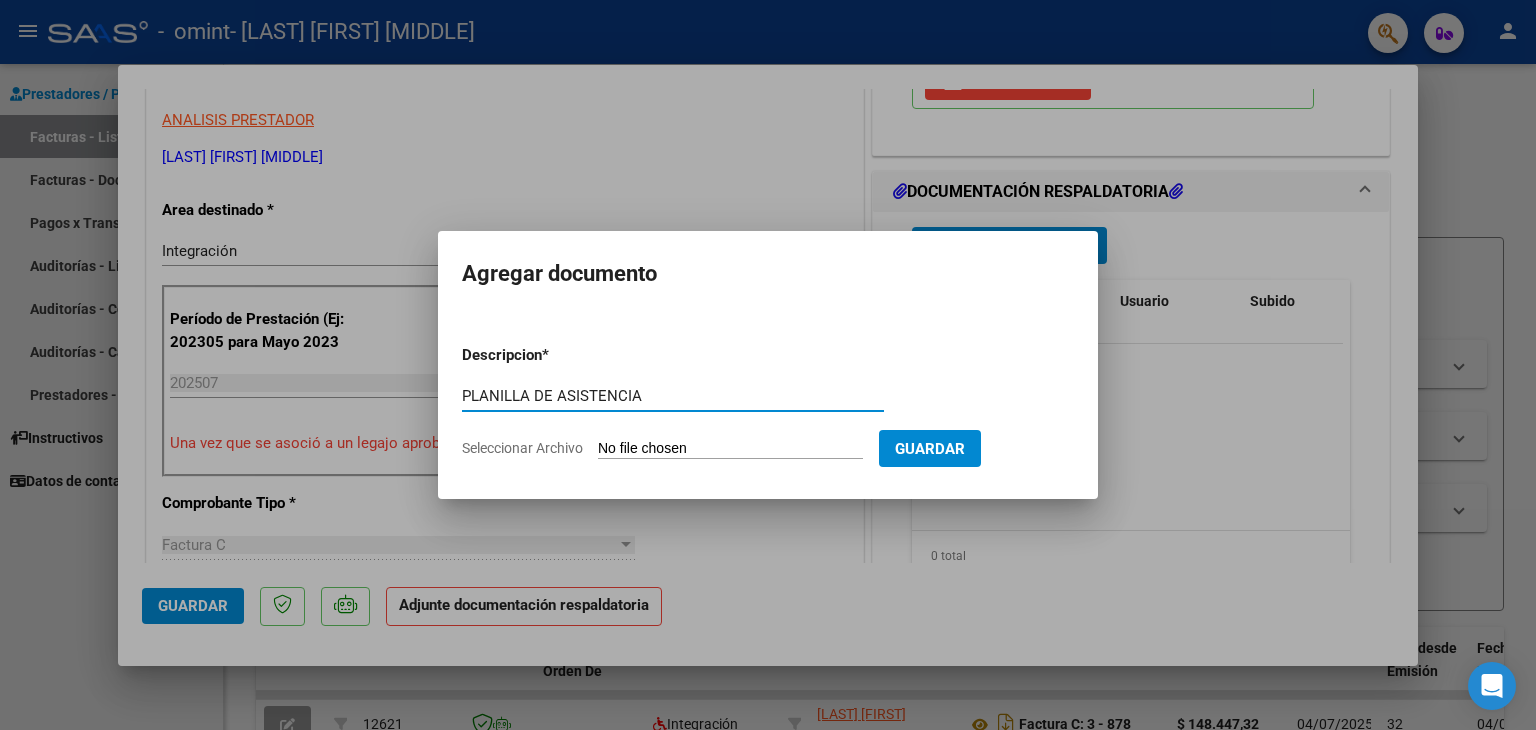 type on "PLANILLA DE ASISTENCIA" 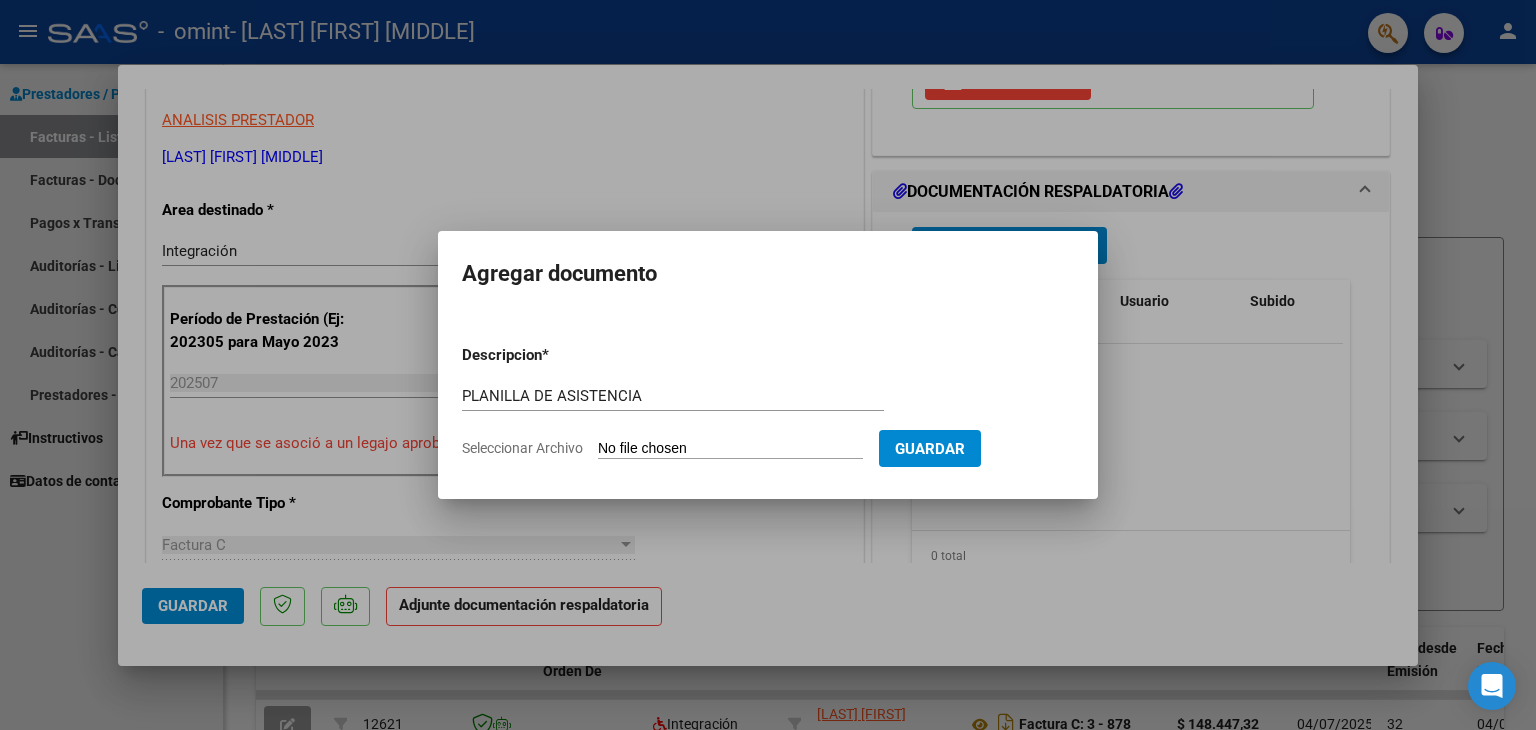 click on "PLANILLA DE ASISTENCIA Escriba aquí una descripcion" at bounding box center (673, 405) 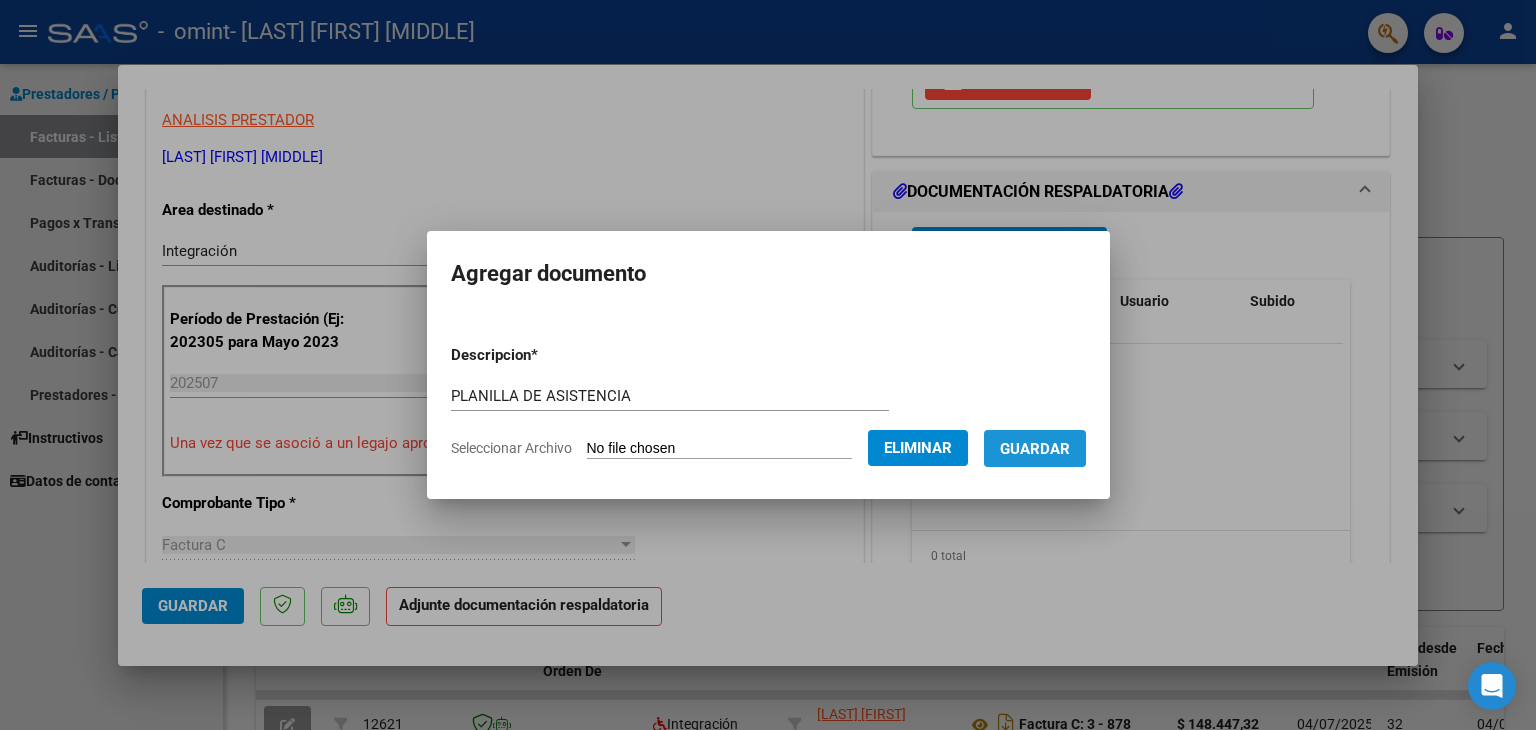 click on "Guardar" at bounding box center (1035, 449) 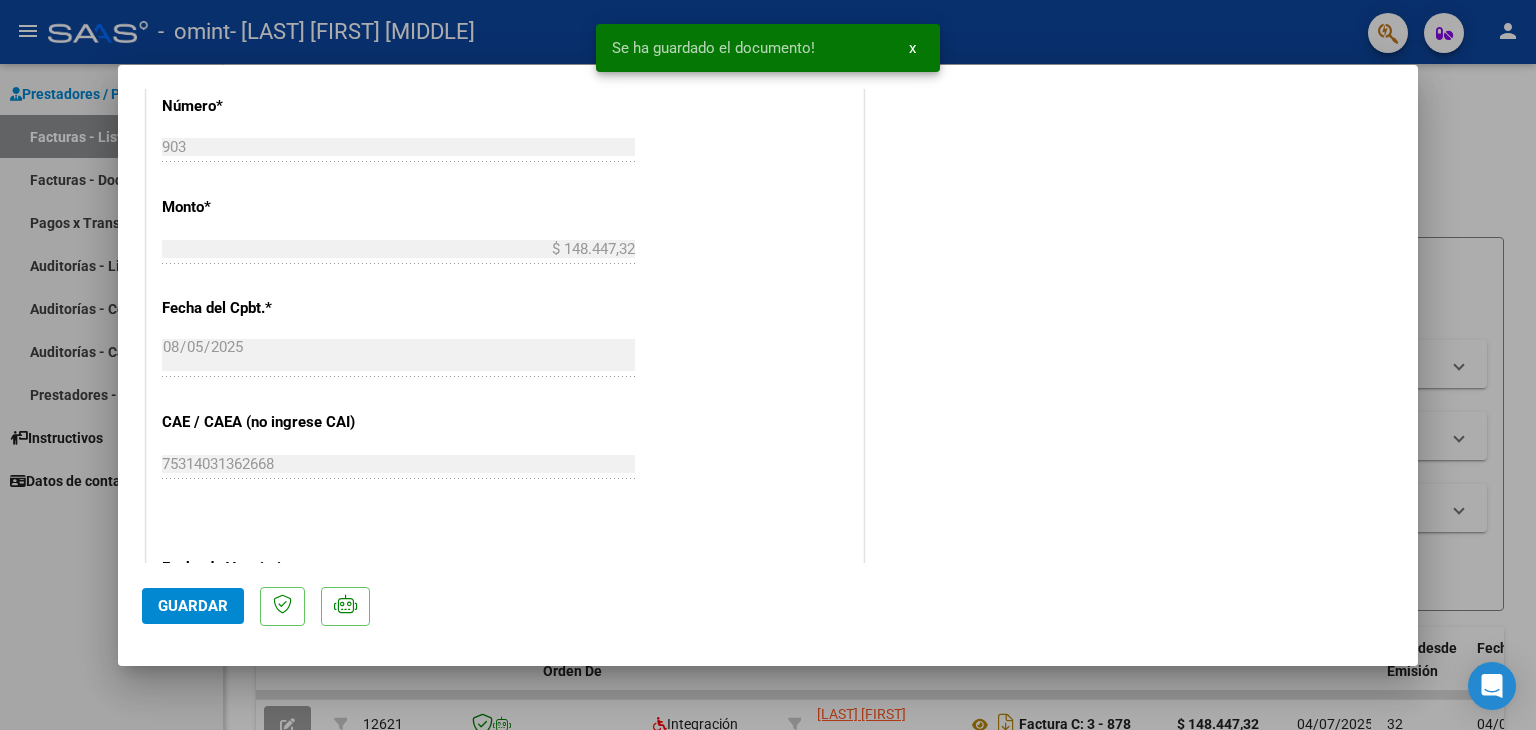 scroll, scrollTop: 1313, scrollLeft: 0, axis: vertical 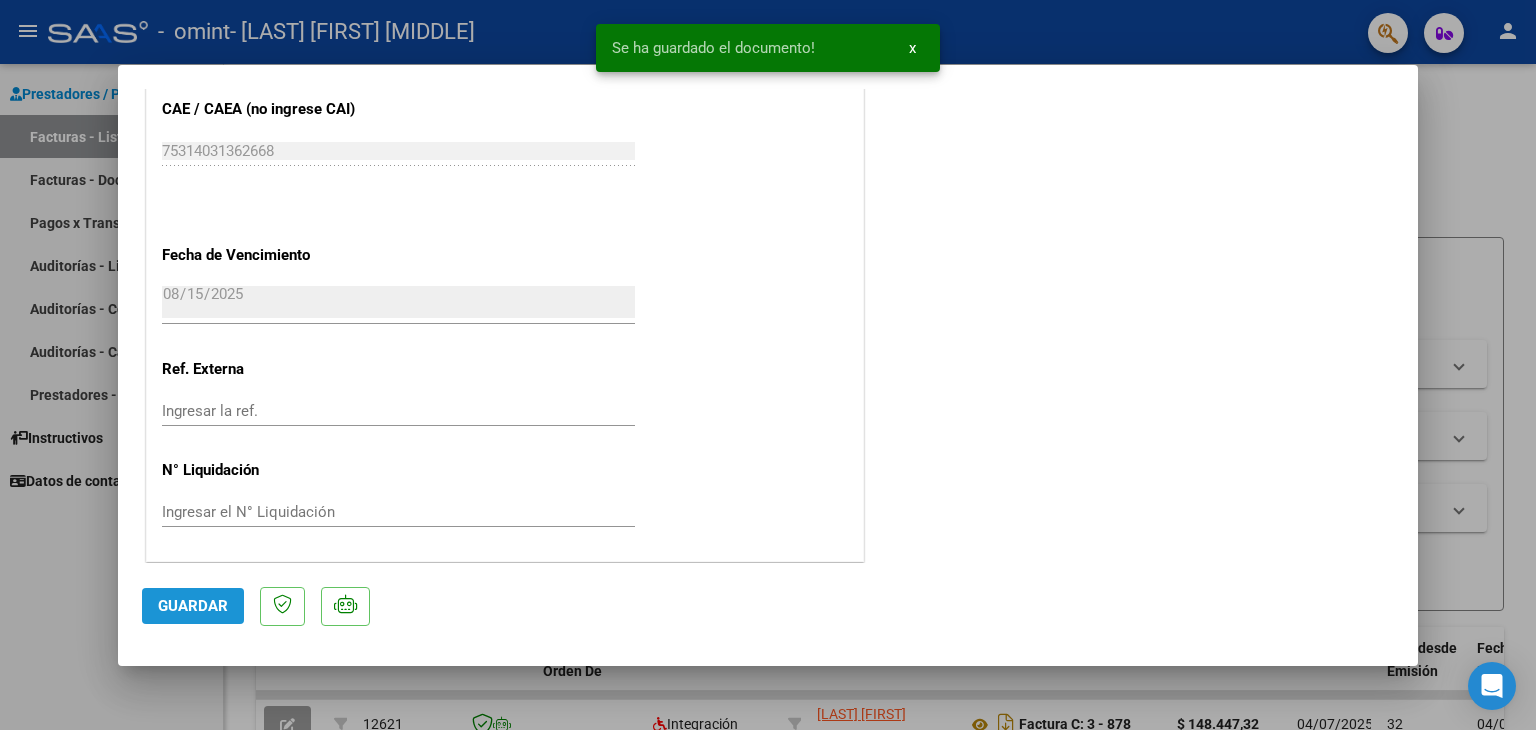 click on "Guardar" 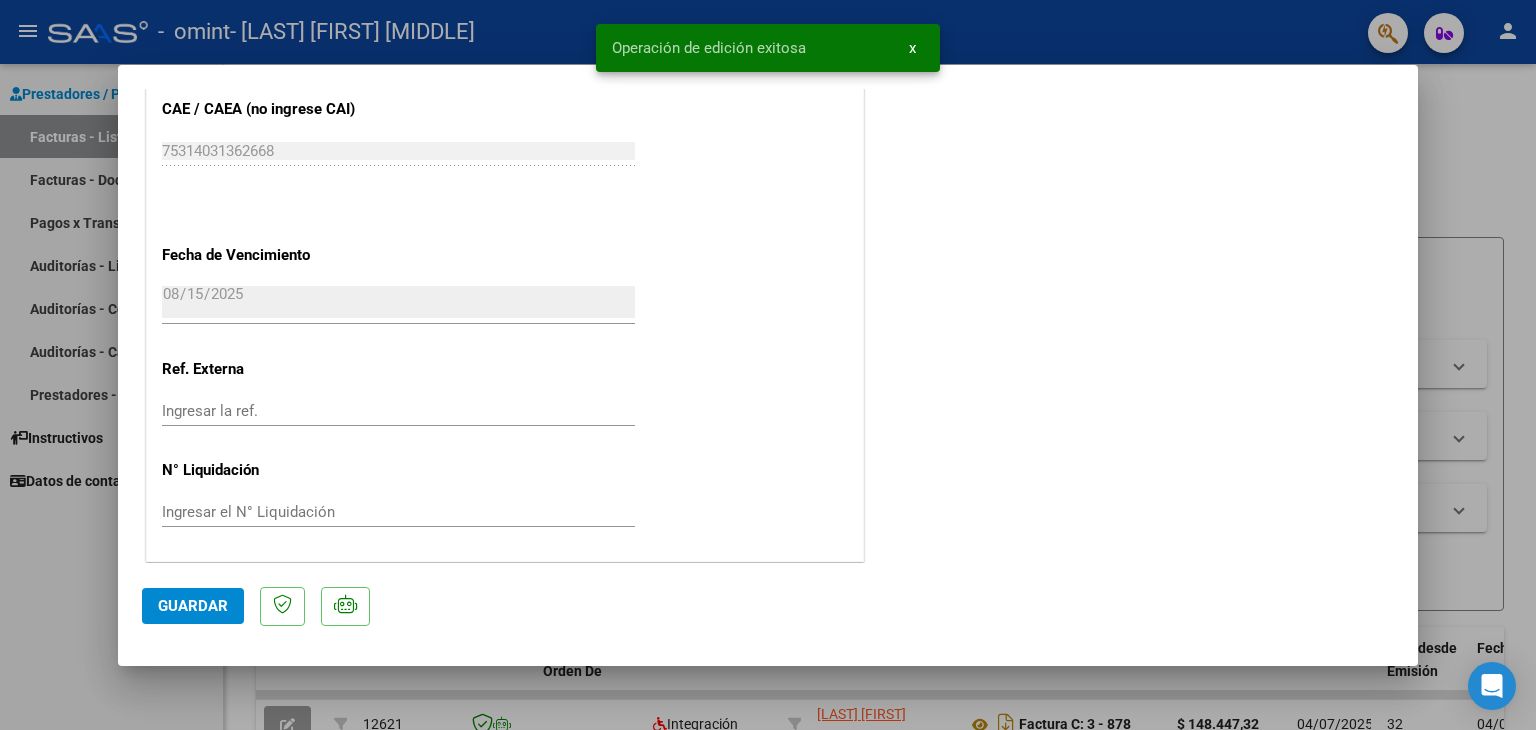click on "Guardar" 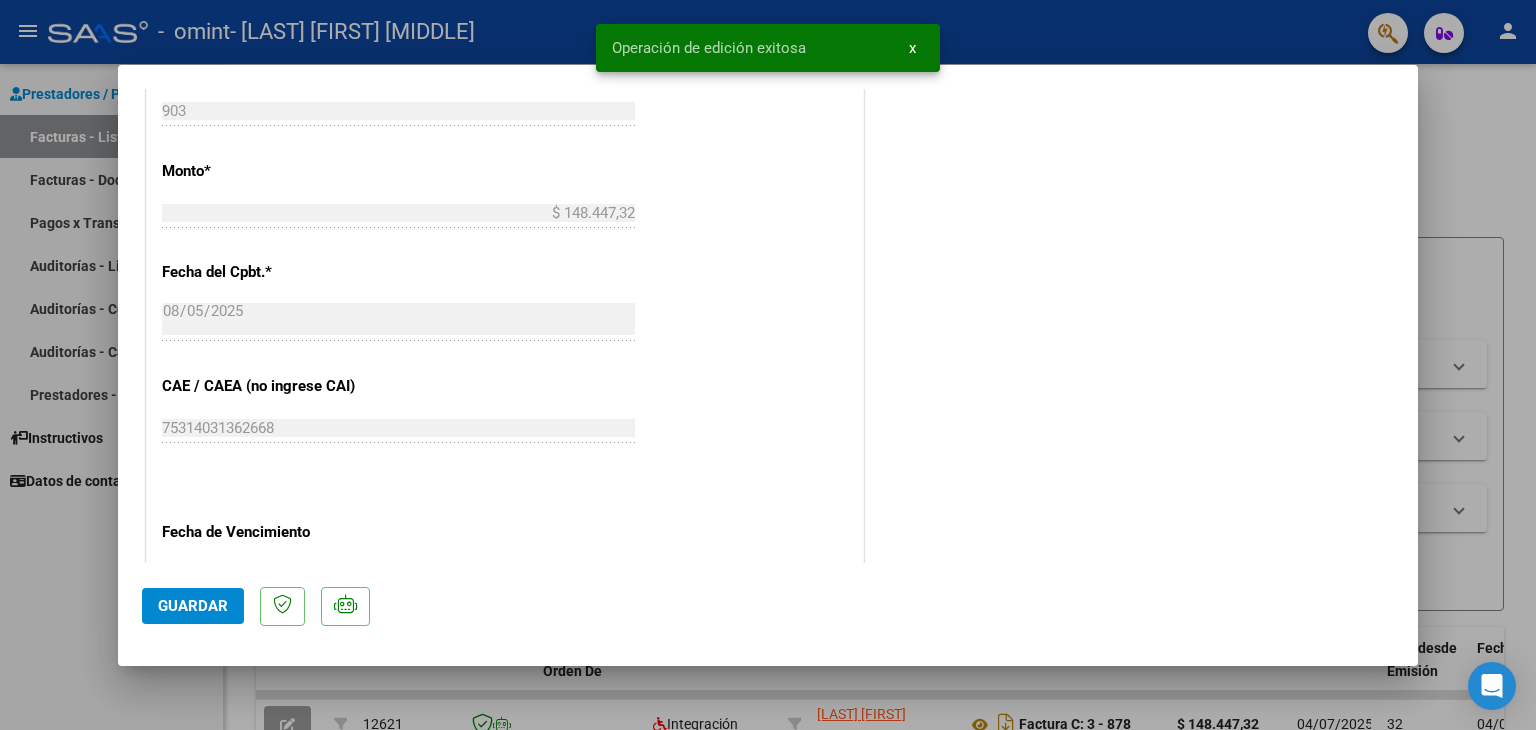 scroll, scrollTop: 1313, scrollLeft: 0, axis: vertical 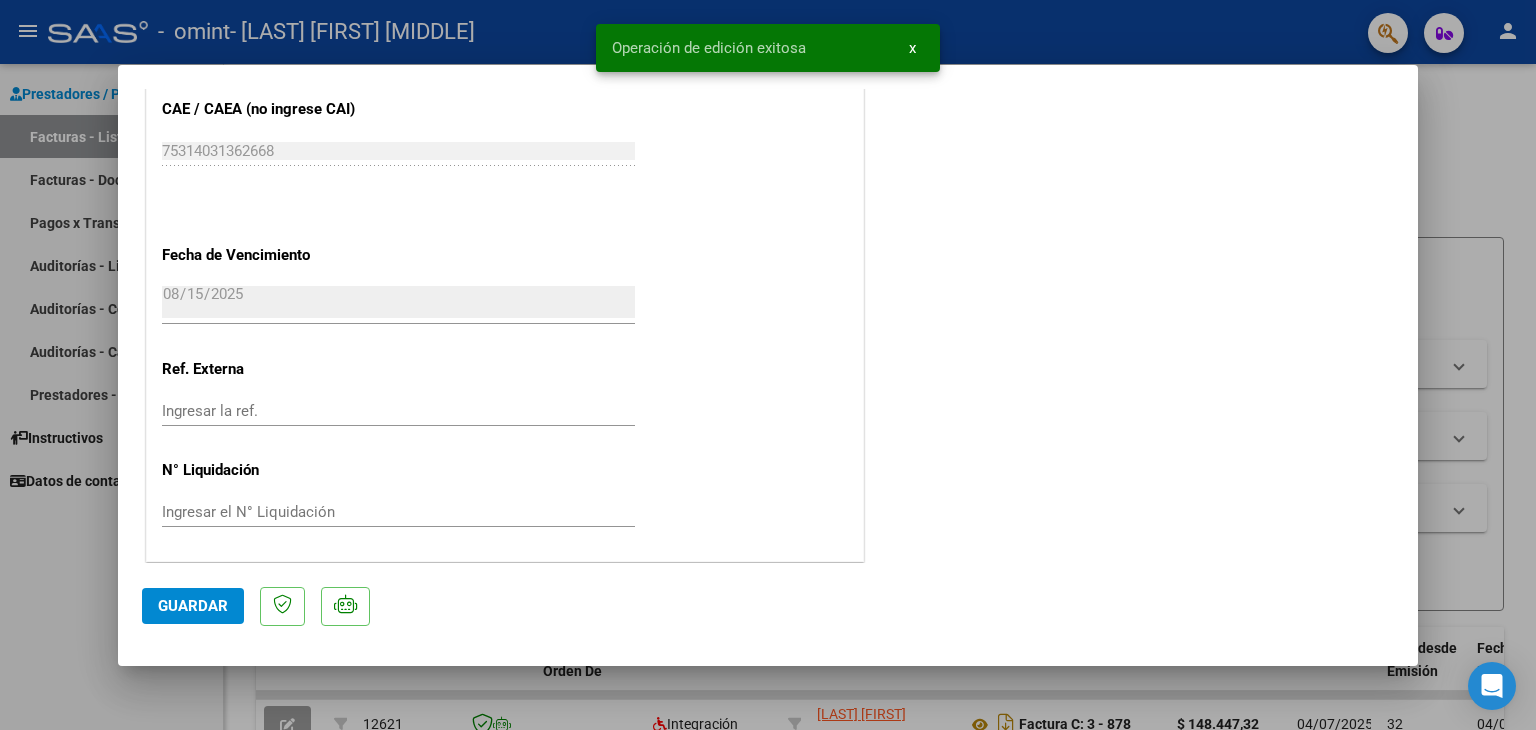 click at bounding box center [768, 365] 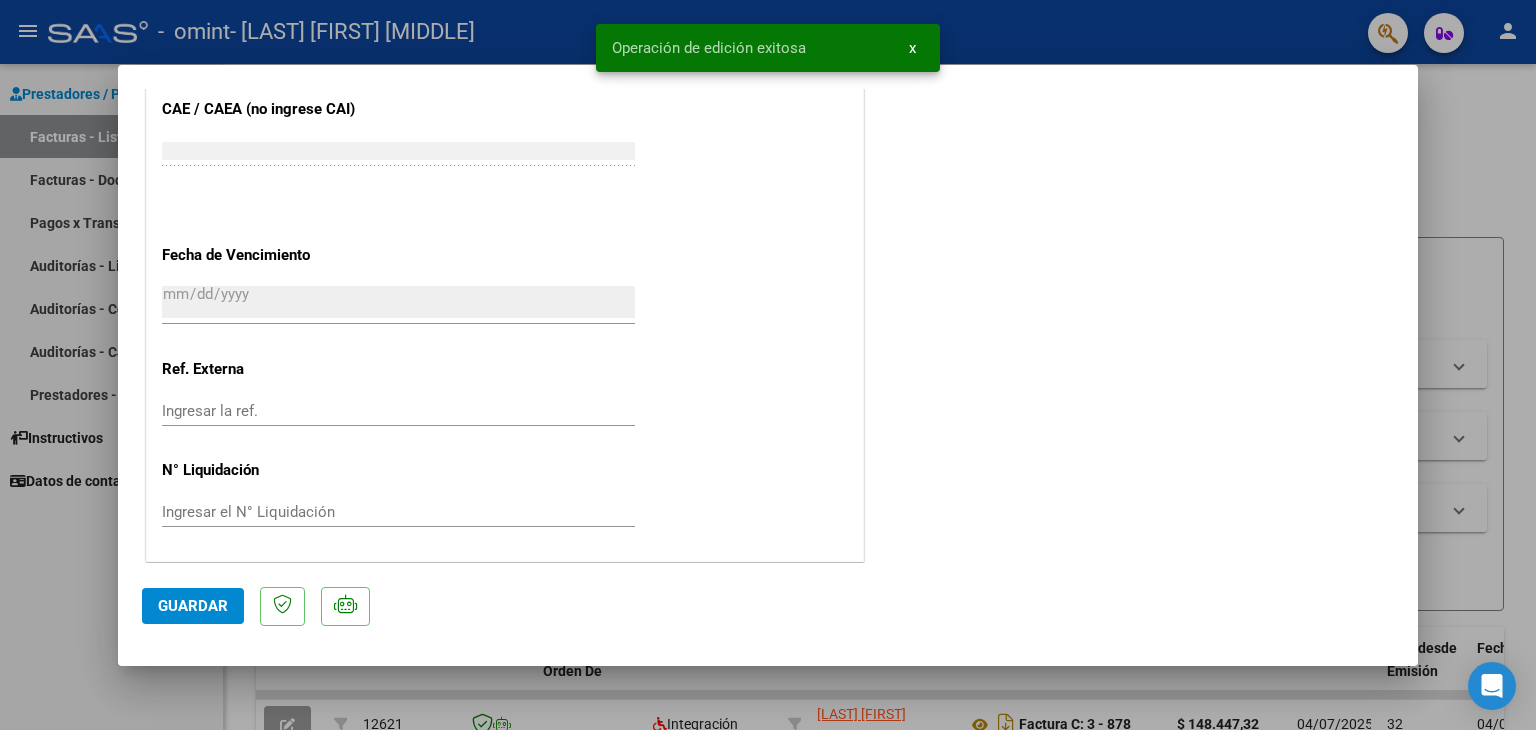 scroll, scrollTop: 1252, scrollLeft: 0, axis: vertical 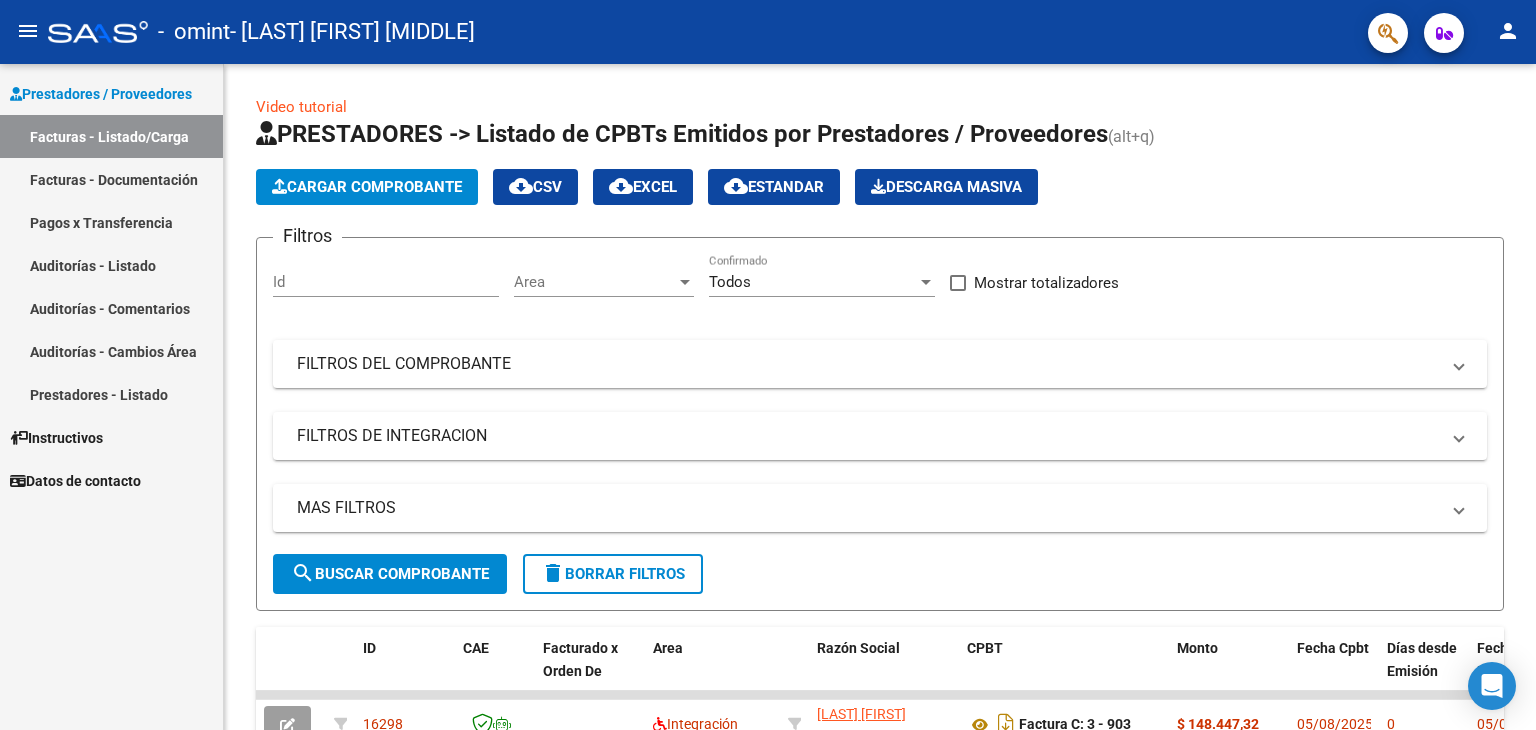 click on "Facturas - Documentación" at bounding box center [111, 179] 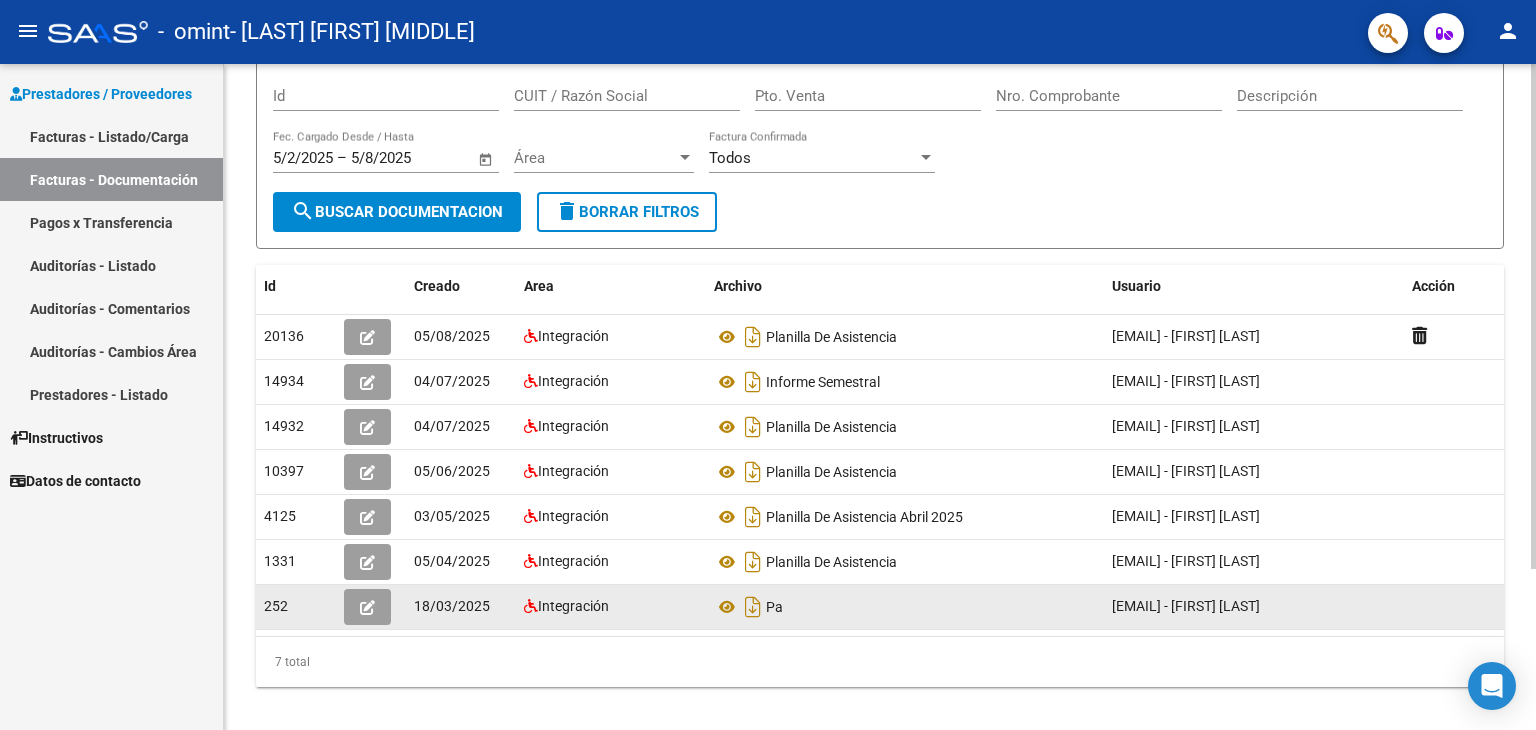 scroll, scrollTop: 200, scrollLeft: 0, axis: vertical 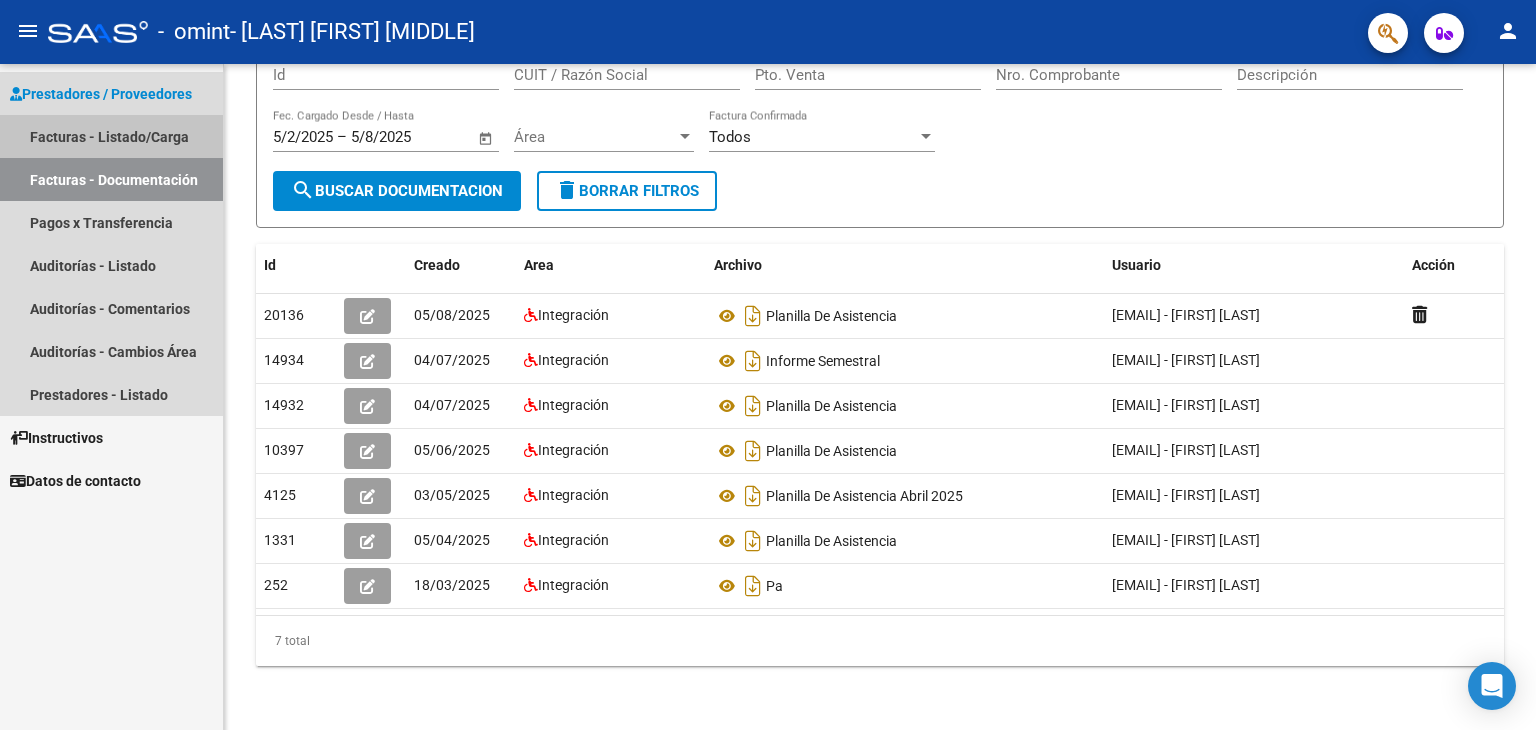 click on "Facturas - Listado/Carga" at bounding box center (111, 136) 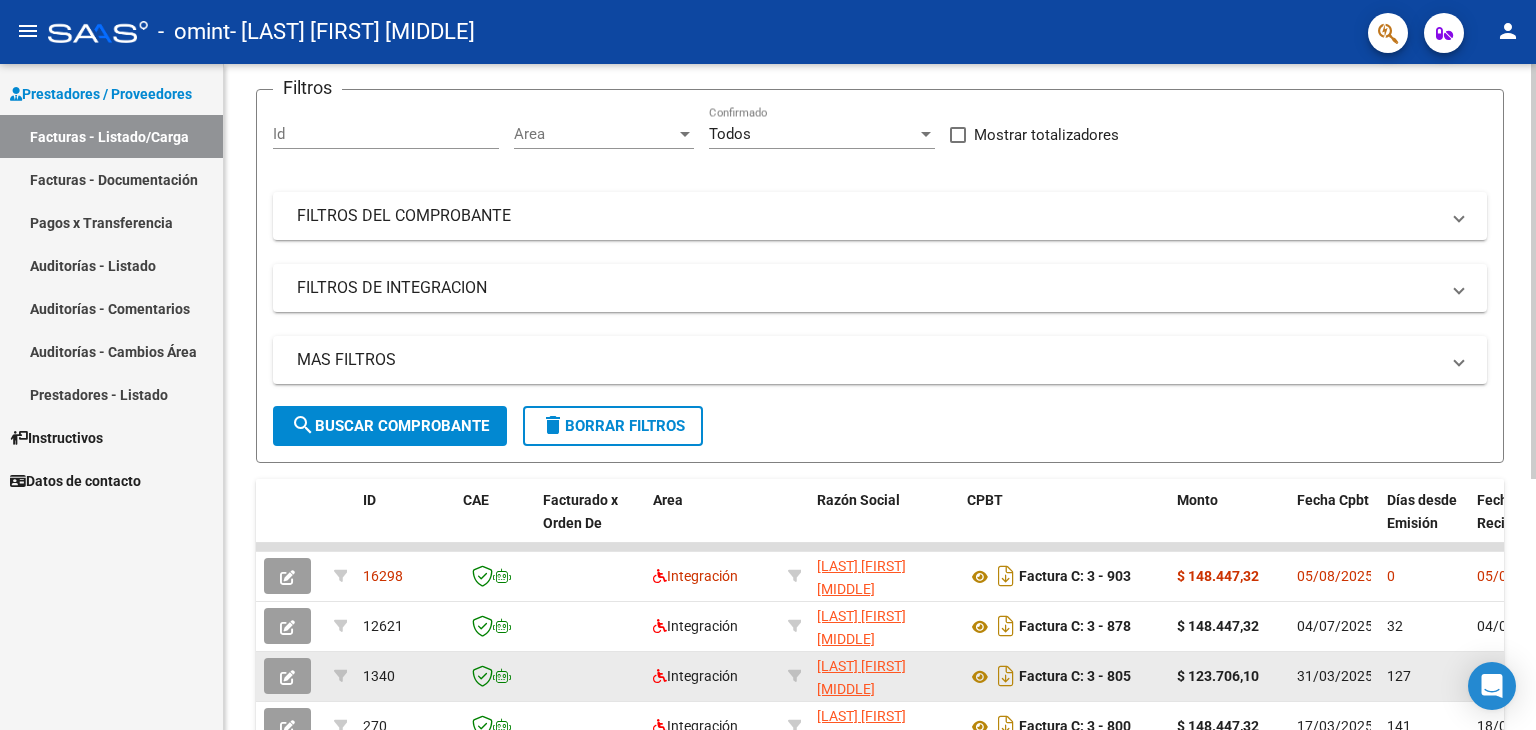scroll, scrollTop: 400, scrollLeft: 0, axis: vertical 